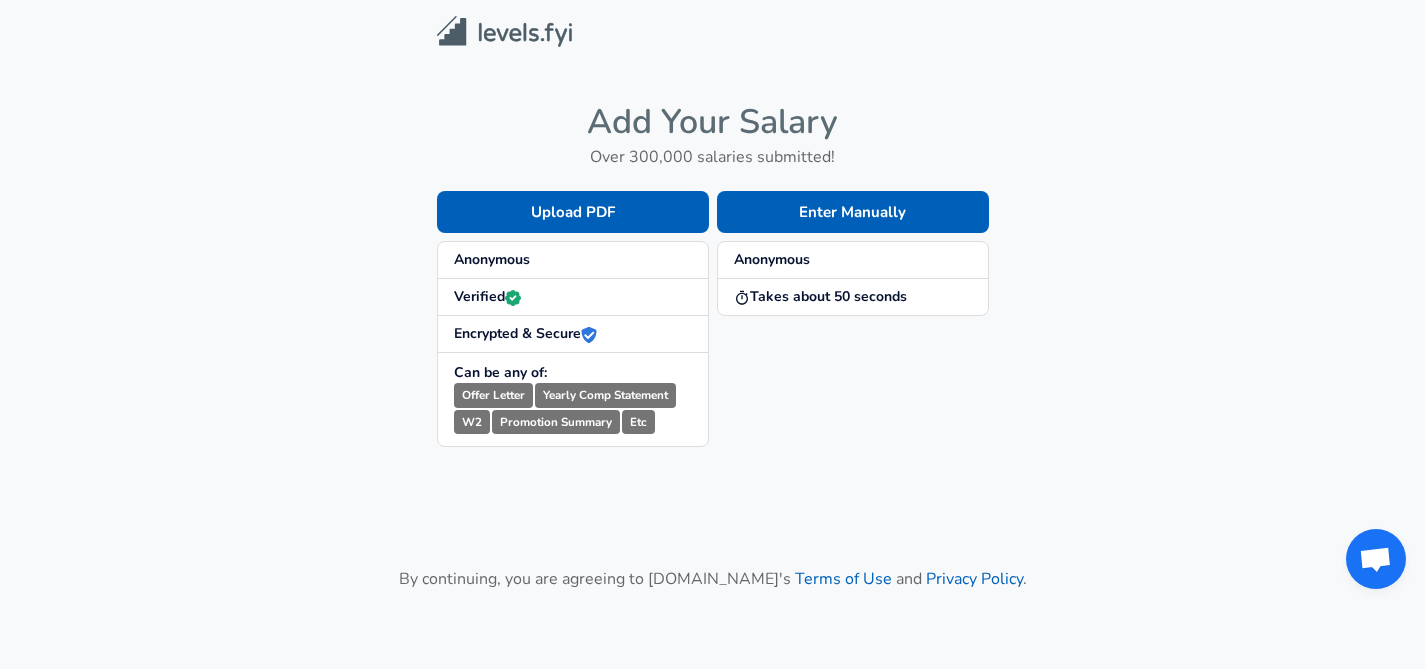 scroll, scrollTop: 0, scrollLeft: 0, axis: both 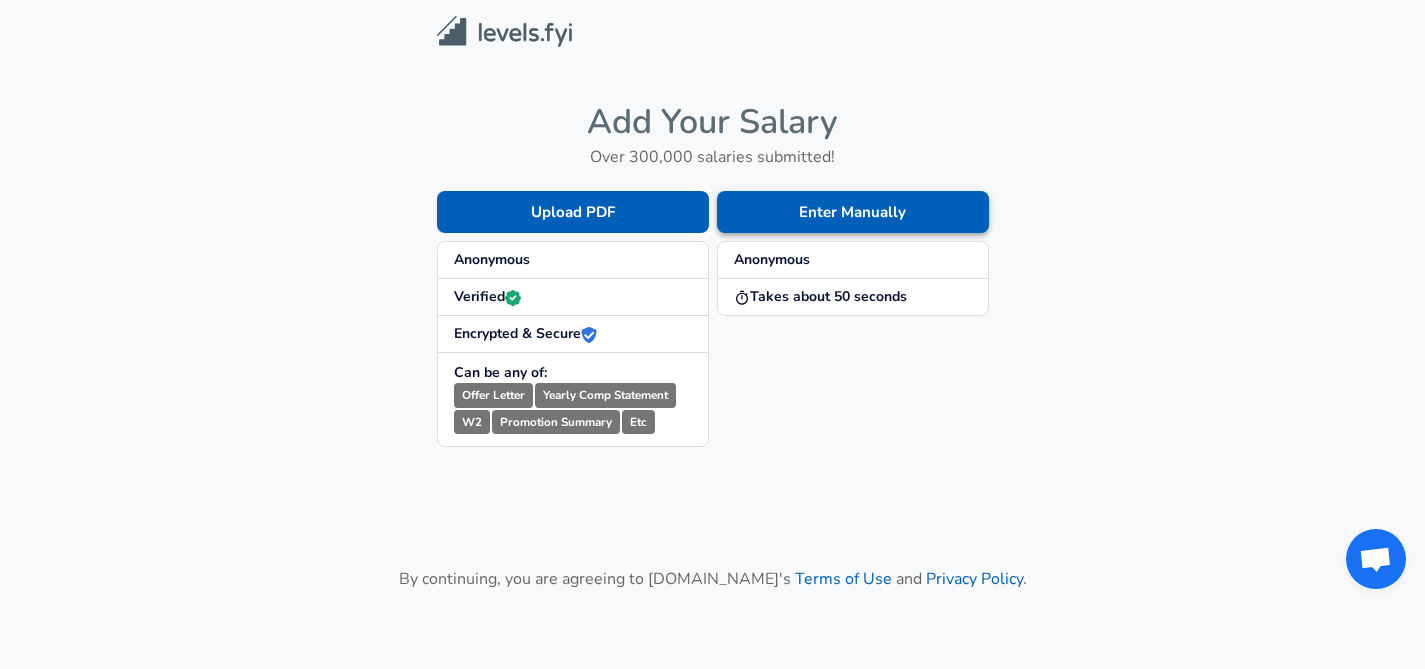 click on "Enter Manually" at bounding box center (853, 212) 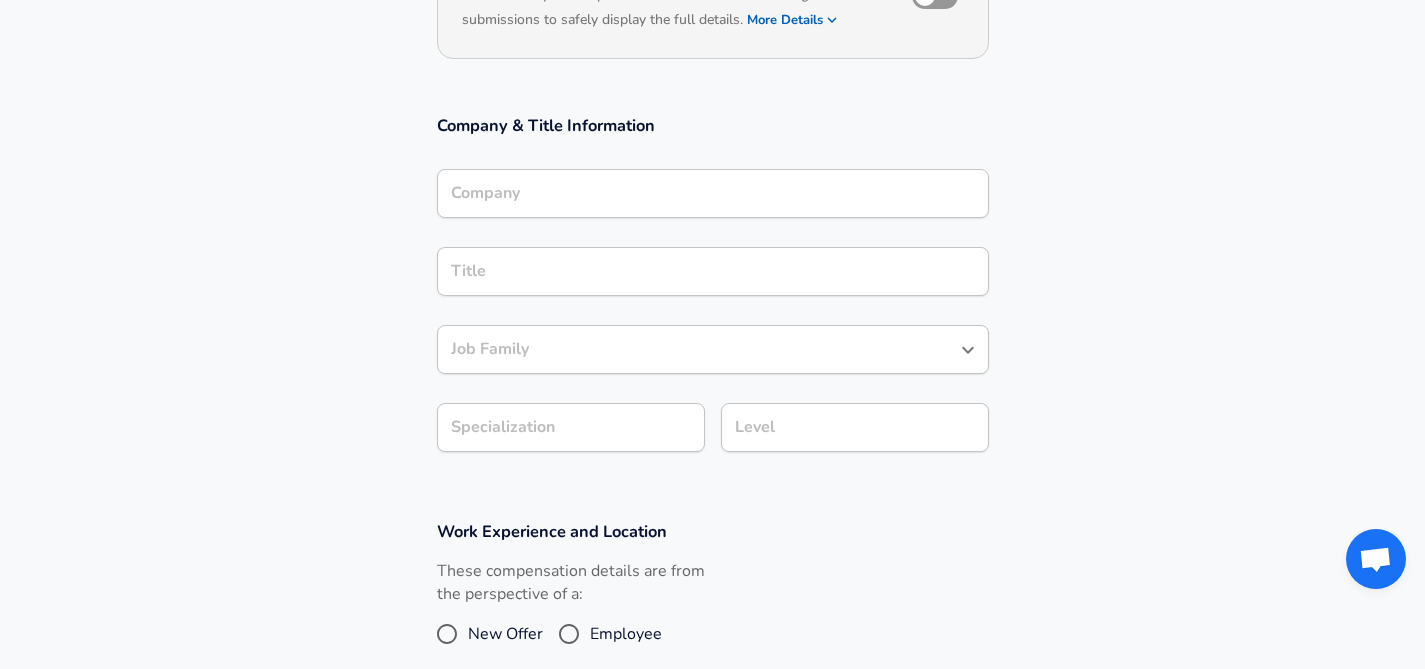 scroll, scrollTop: 266, scrollLeft: 0, axis: vertical 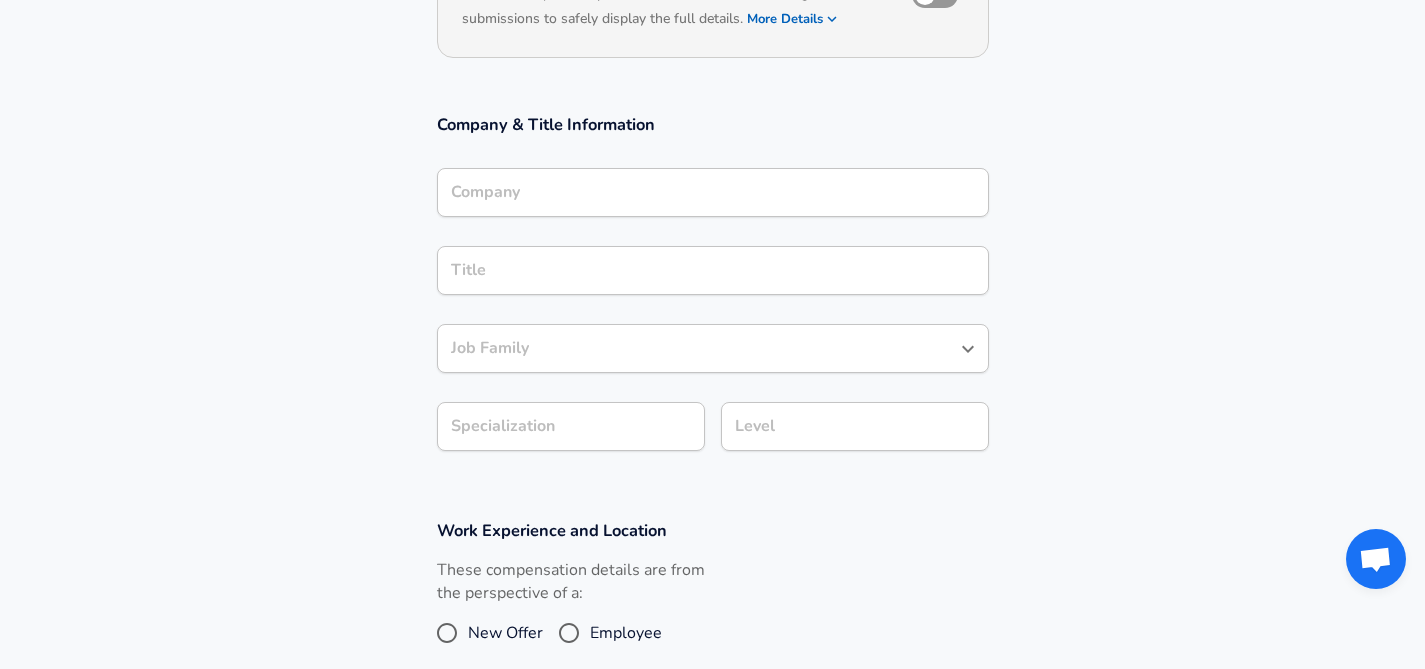 click on "Title" at bounding box center [713, 270] 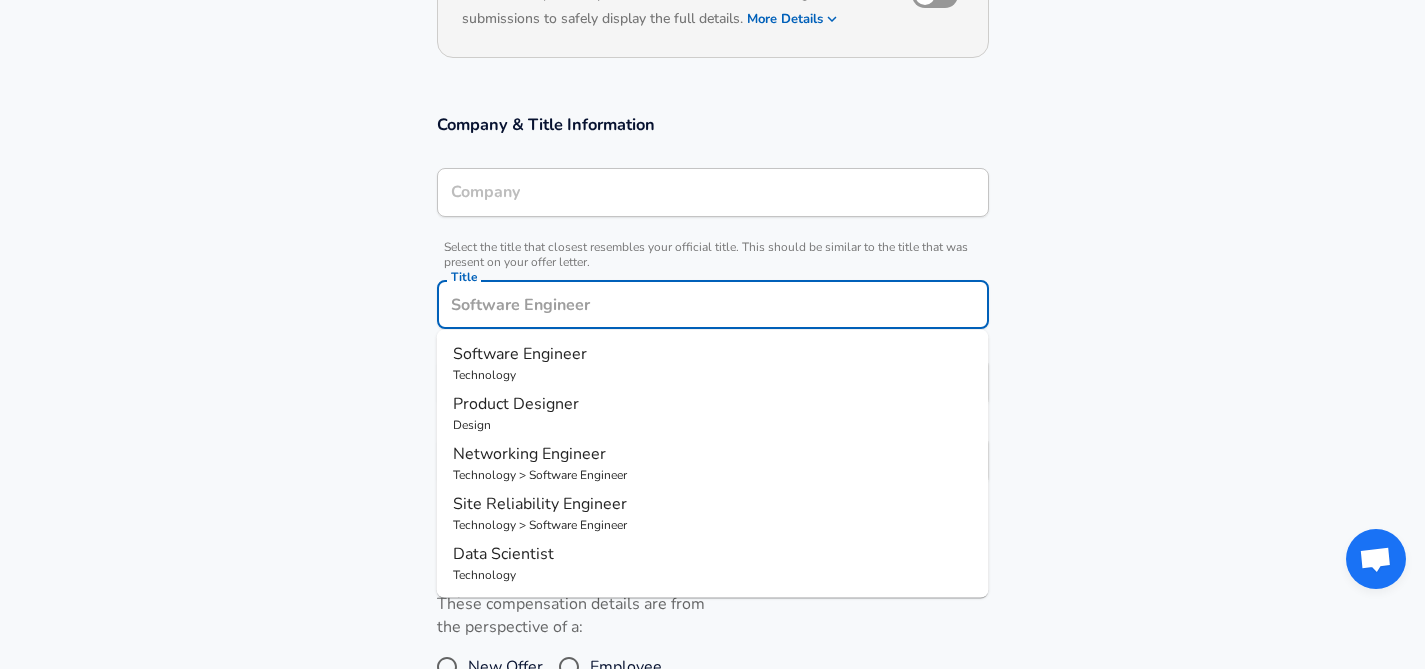 scroll, scrollTop: 306, scrollLeft: 0, axis: vertical 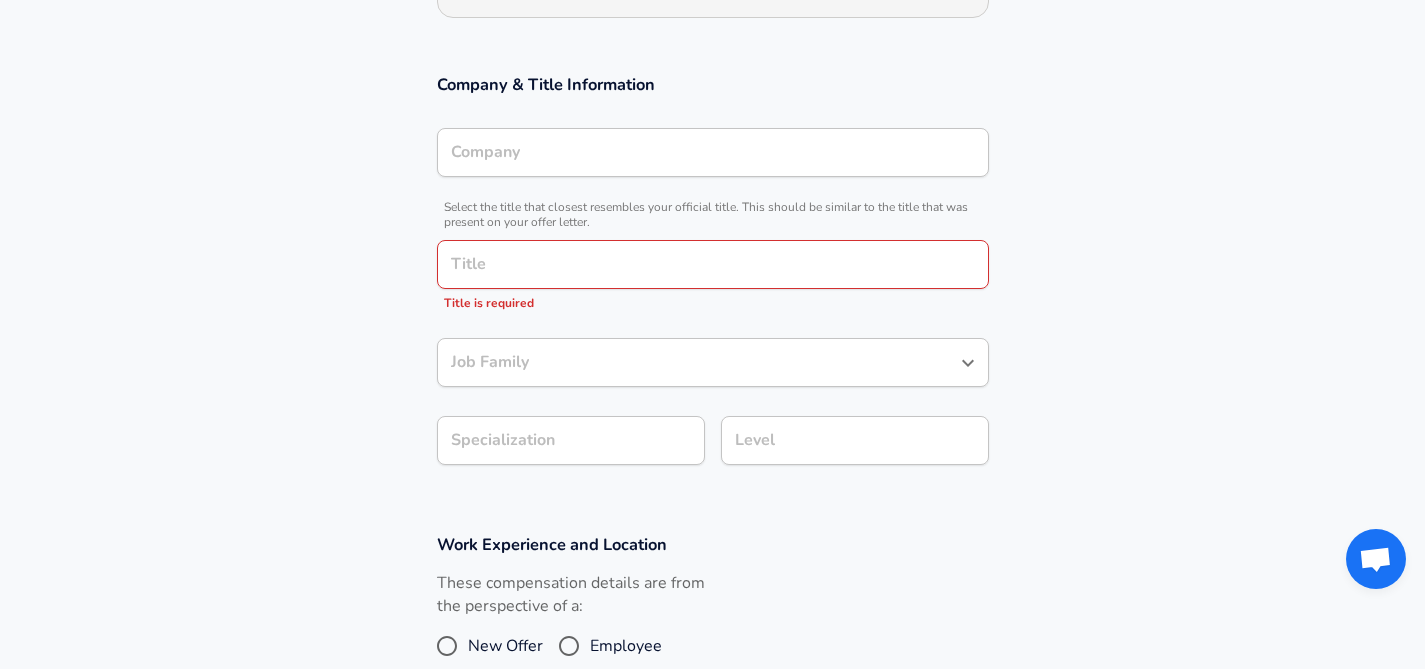 click on "Company & Title Information Company Company   Select the title that closest resembles your official title. This should be similar to the title that was present on your offer letter. Title Title Title is required Job Family Job Family Specialization Specialization Level Level" at bounding box center (712, 280) 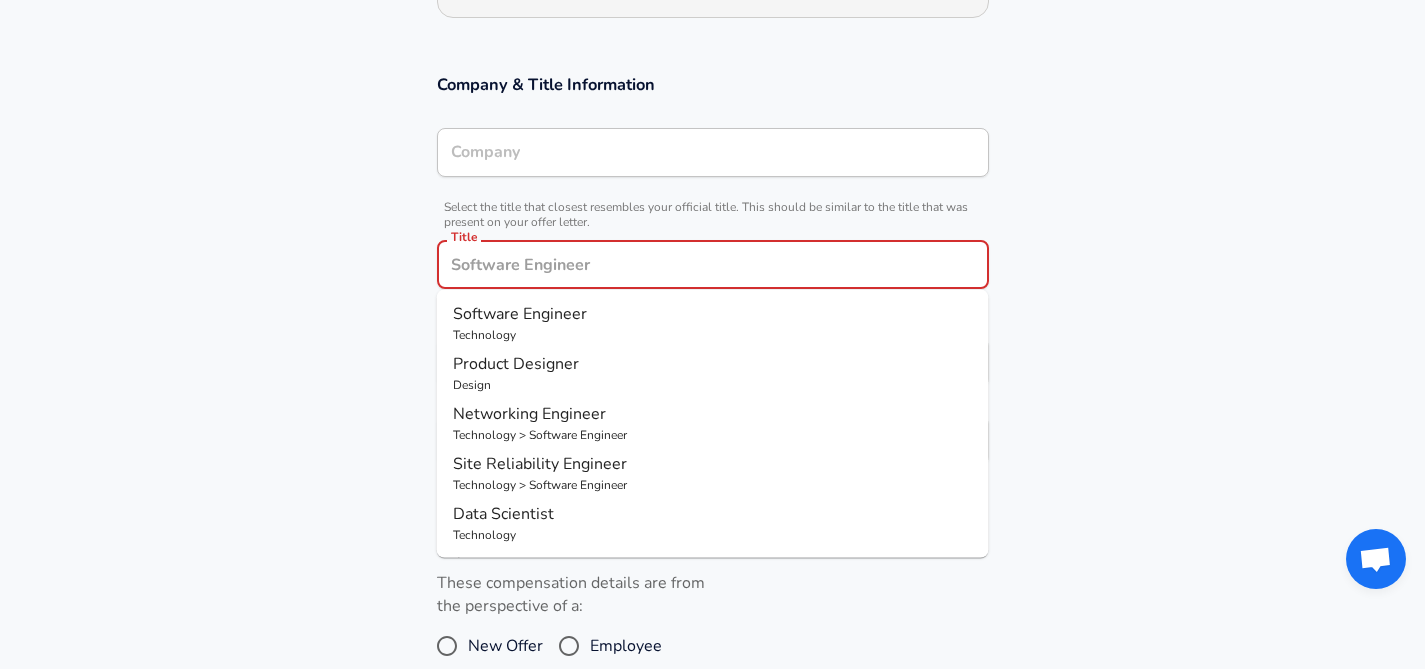 click on "Title" at bounding box center [713, 264] 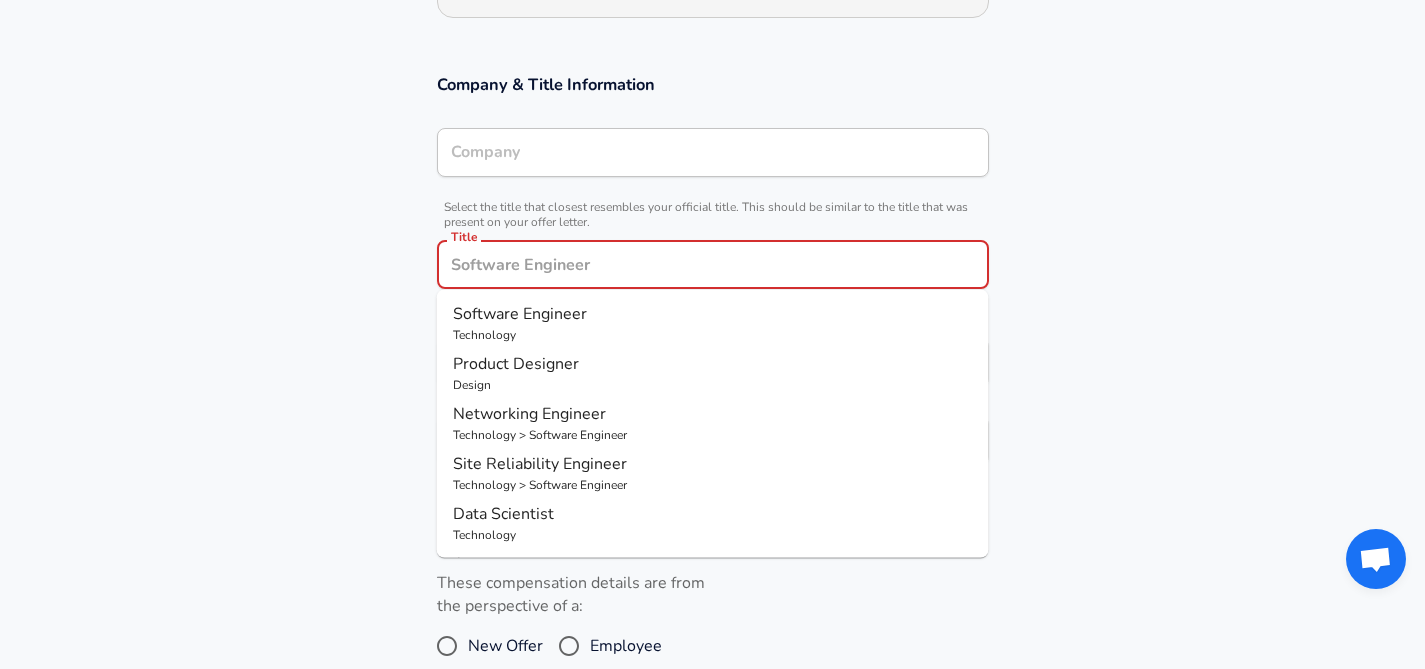 drag, startPoint x: 575, startPoint y: 332, endPoint x: 564, endPoint y: 342, distance: 14.866069 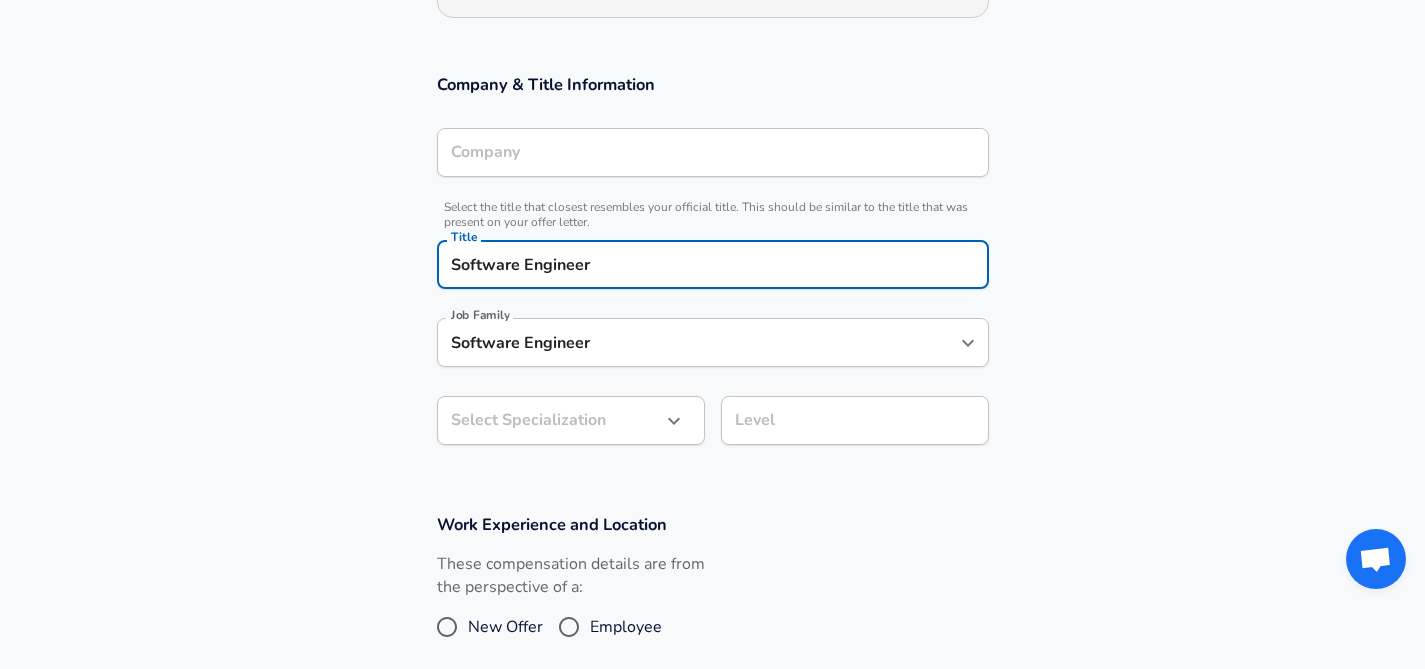 type on "Software Engineer" 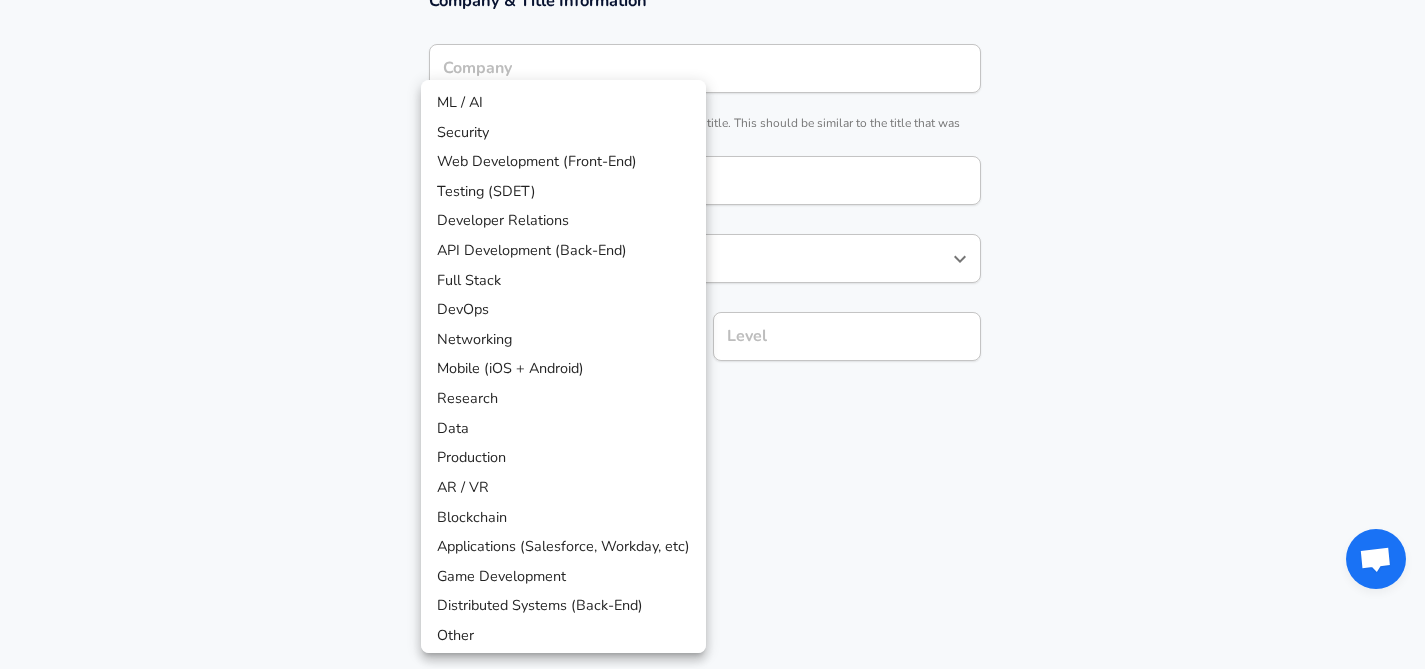 click on "Restart Add Your Salary Upload your offer letter   to verify your submission Enhance Privacy and Anonymity No Automatically hides specific fields until there are enough submissions to safely display the full details.   More Details Based on your submission and the data points that we have already collected, we will automatically hide and anonymize specific fields if there aren't enough data points to remain sufficiently anonymous. Company & Title Information Company Company   Select the title that closest resembles your official title. This should be similar to the title that was present on your offer letter. Title Software Engineer Title Job Family Software Engineer Job Family   Select a Specialization that best fits your role. If you can't find one, select 'Other' to enter a custom specialization Select Specialization ​ Select Specialization Level Level Work Experience and Location These compensation details are from the perspective of a: New Offer Employee Submit Salary   Terms of Use   and   . 2025" at bounding box center (712, -56) 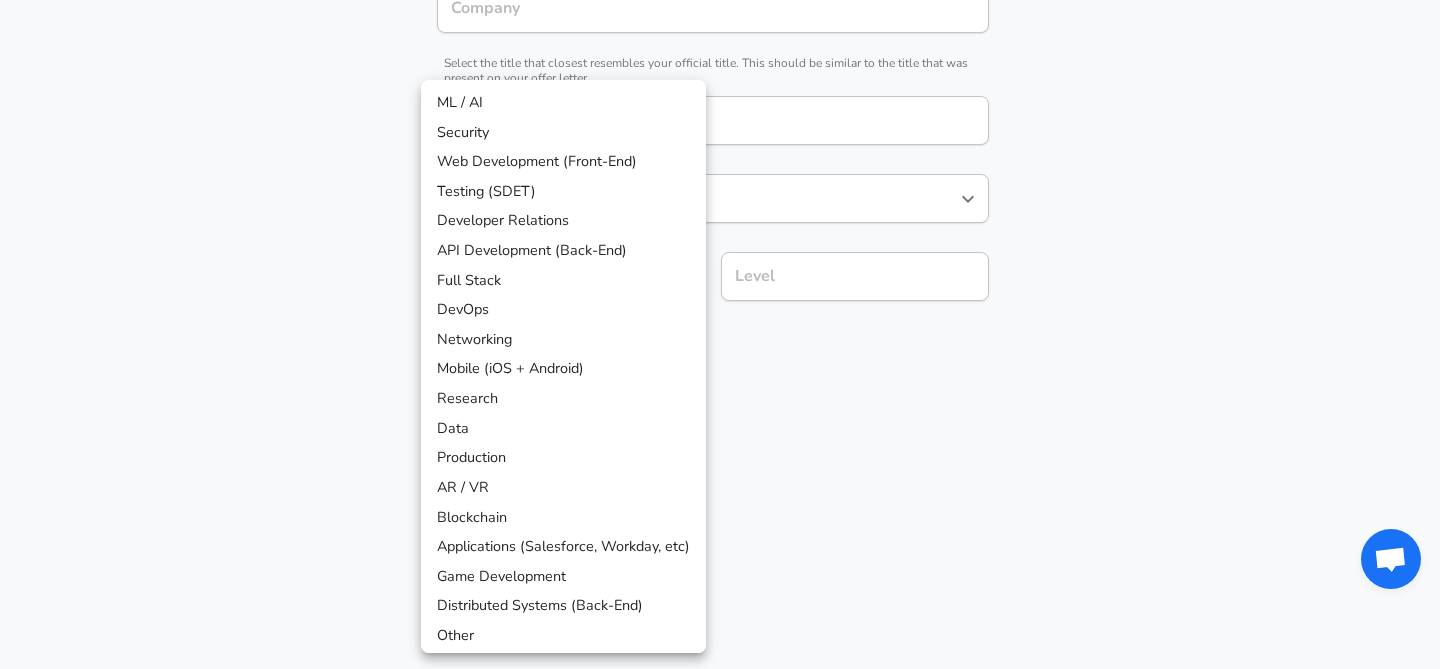 click on "API Development (Back-End)" at bounding box center (563, 251) 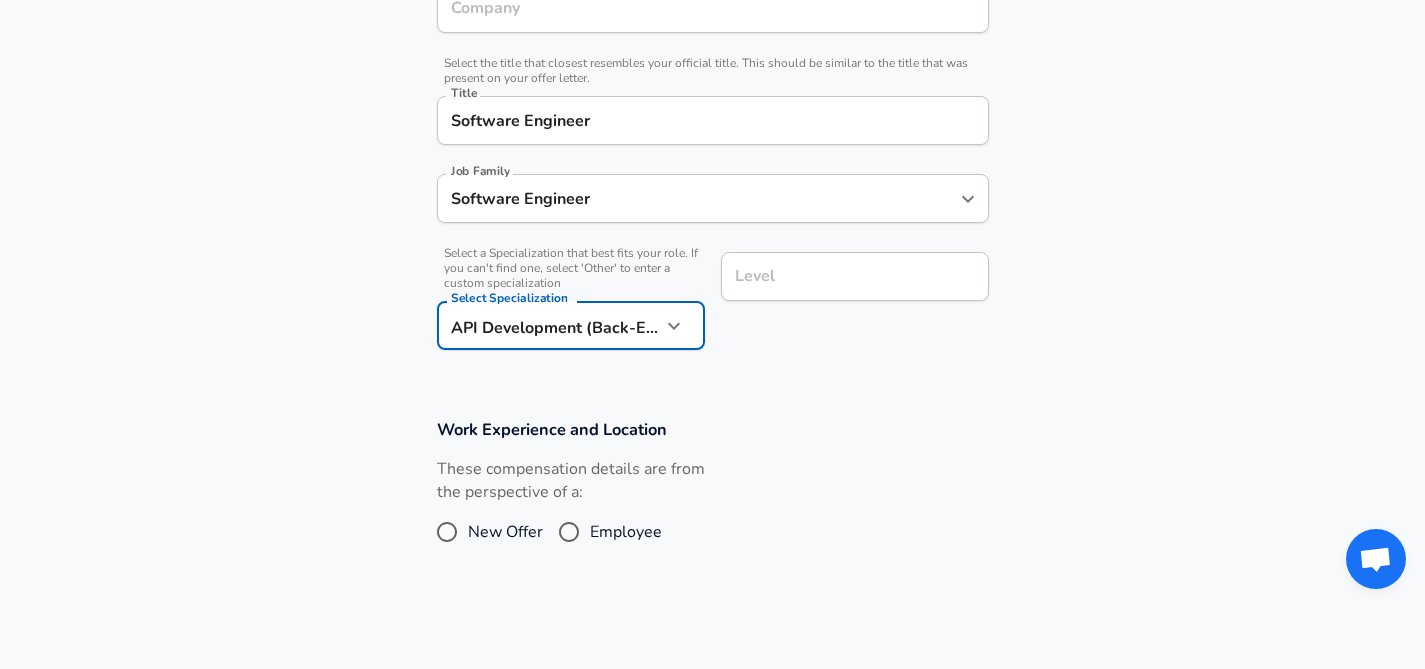 click on "Level" at bounding box center [855, 276] 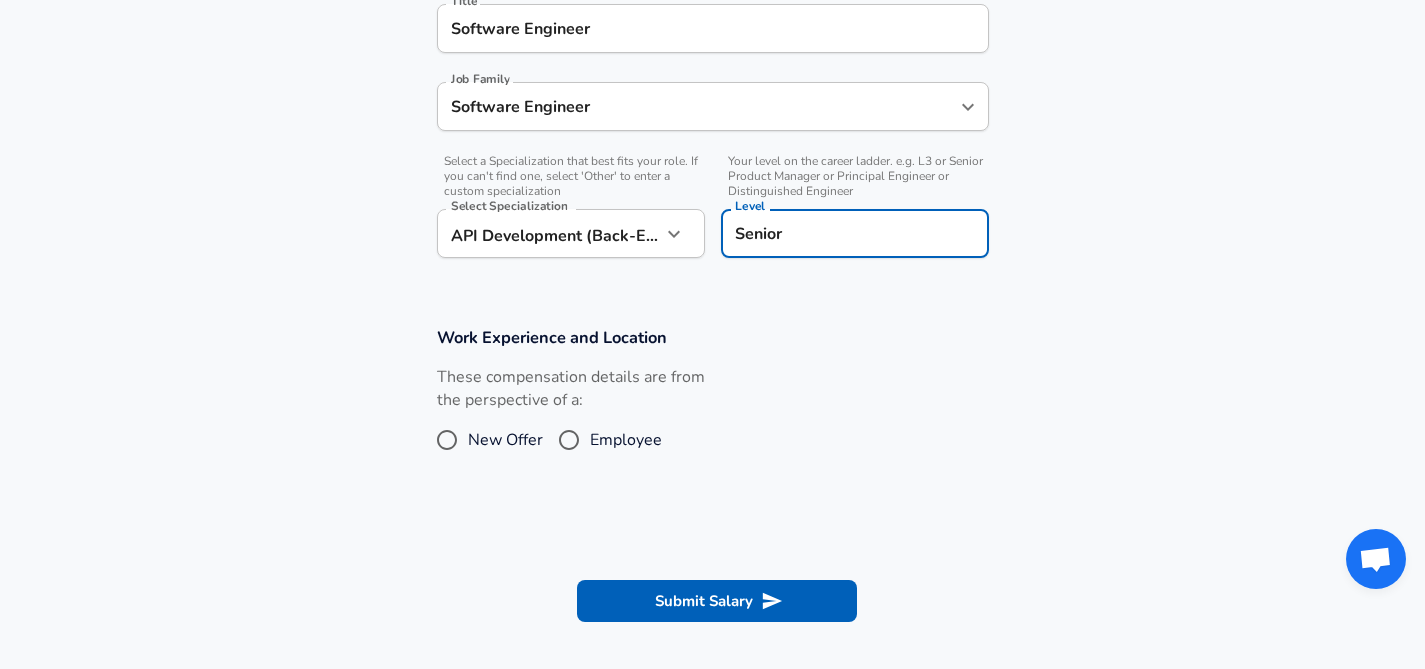 scroll, scrollTop: 546, scrollLeft: 0, axis: vertical 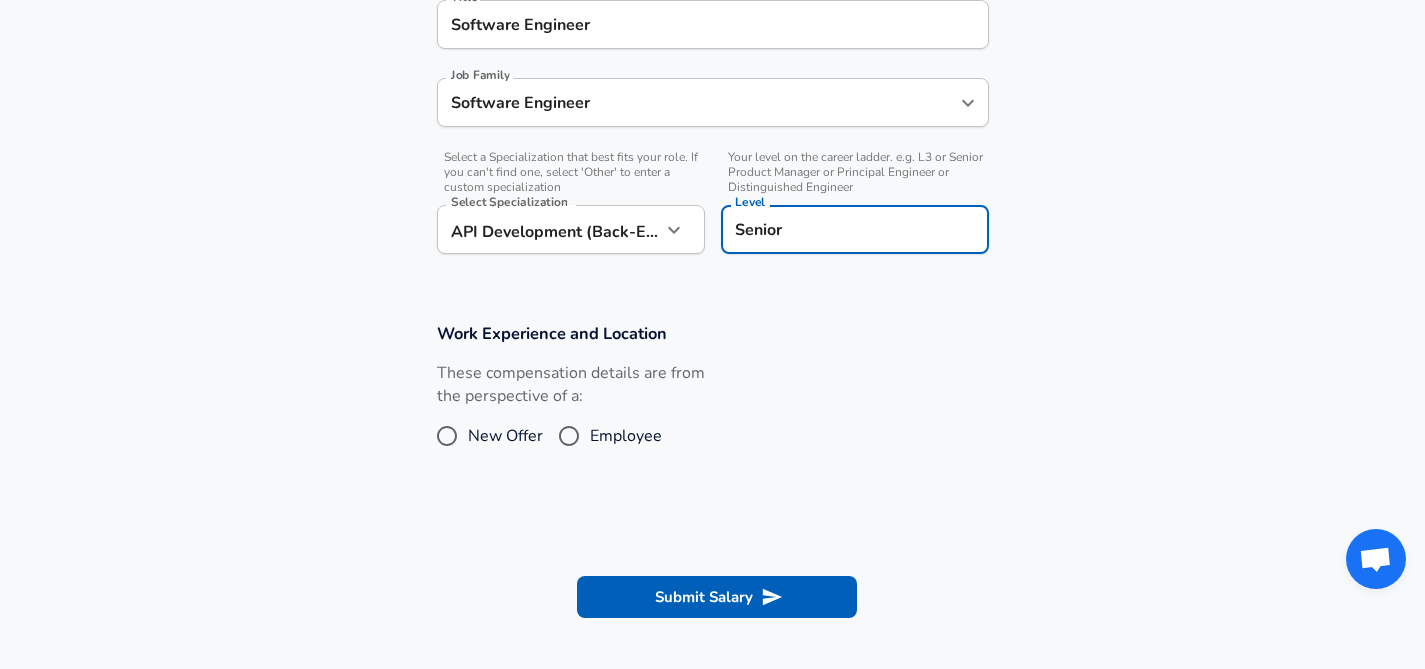 type on "Senior" 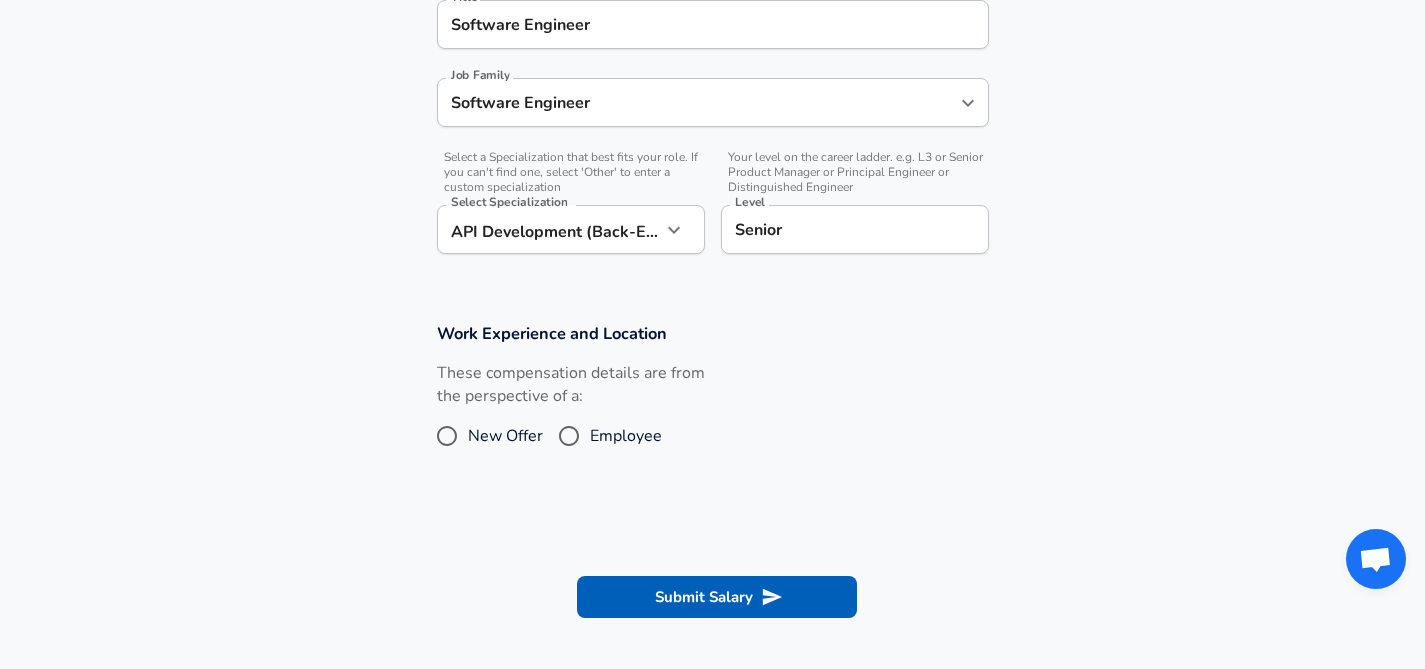 click on "Employee" at bounding box center [626, 436] 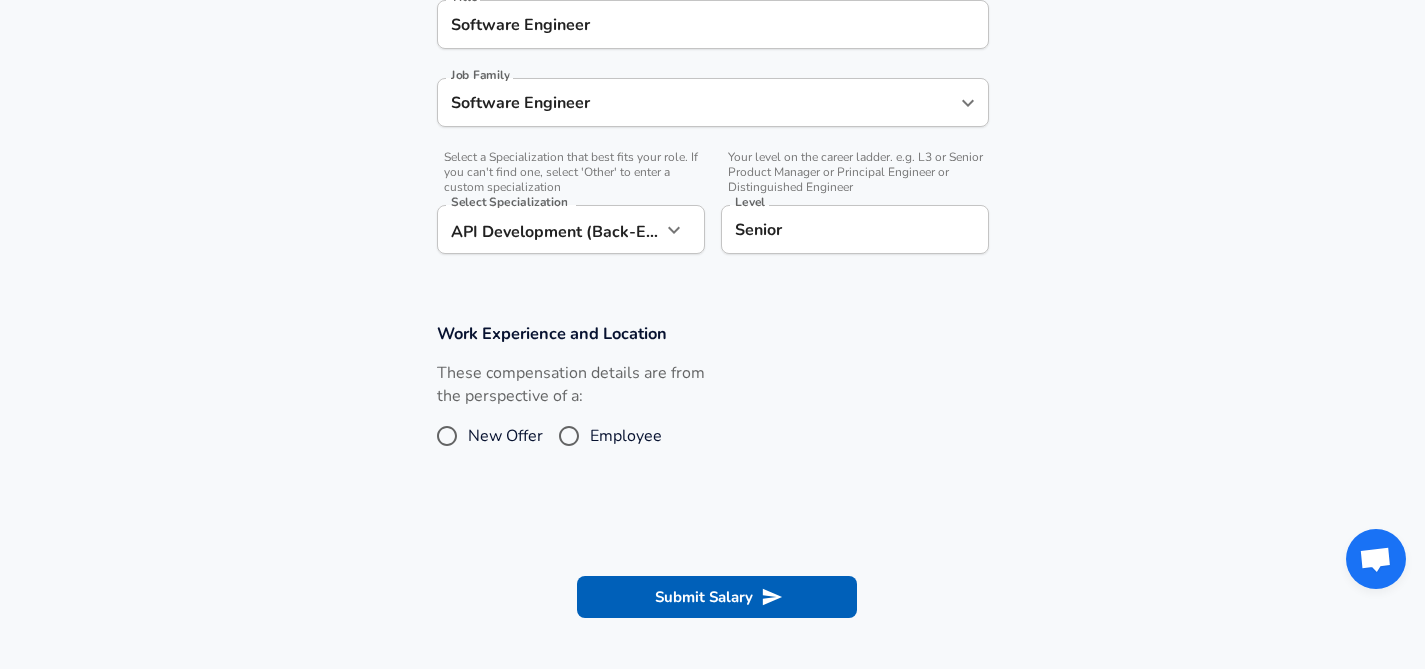 radio on "true" 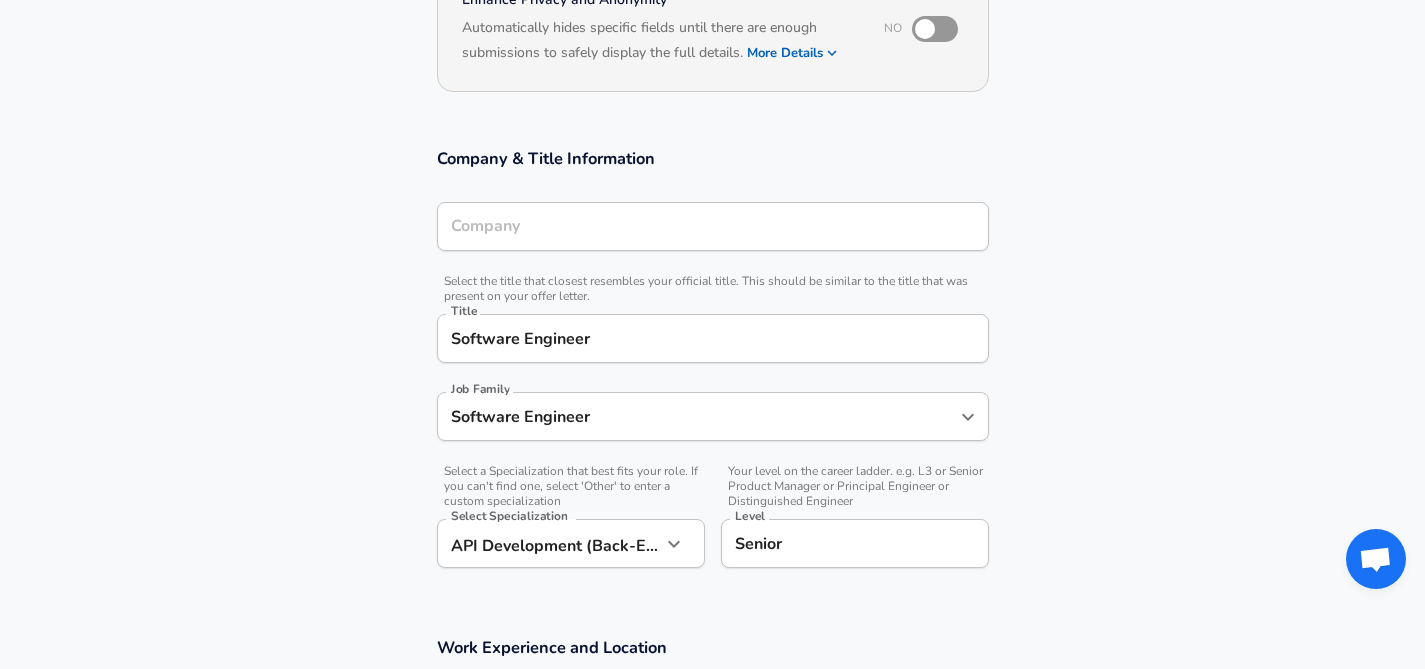 scroll, scrollTop: 0, scrollLeft: 0, axis: both 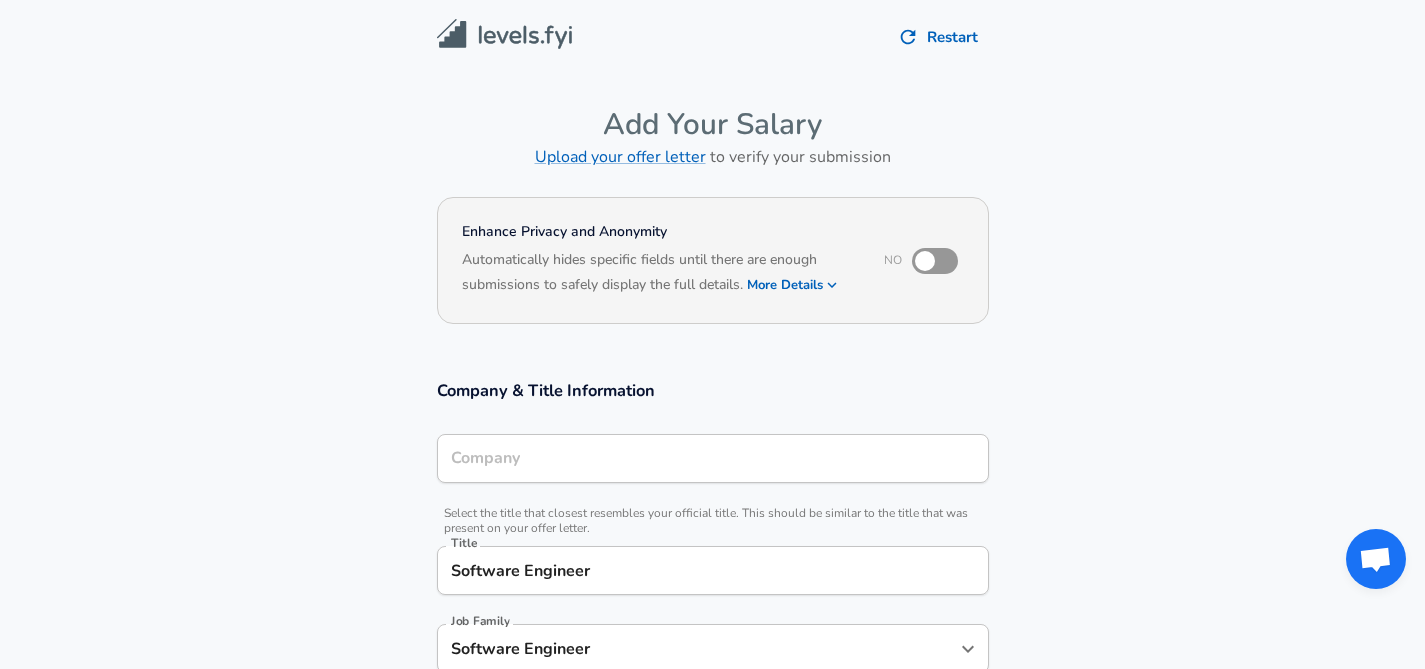 click on "Company" at bounding box center [713, 458] 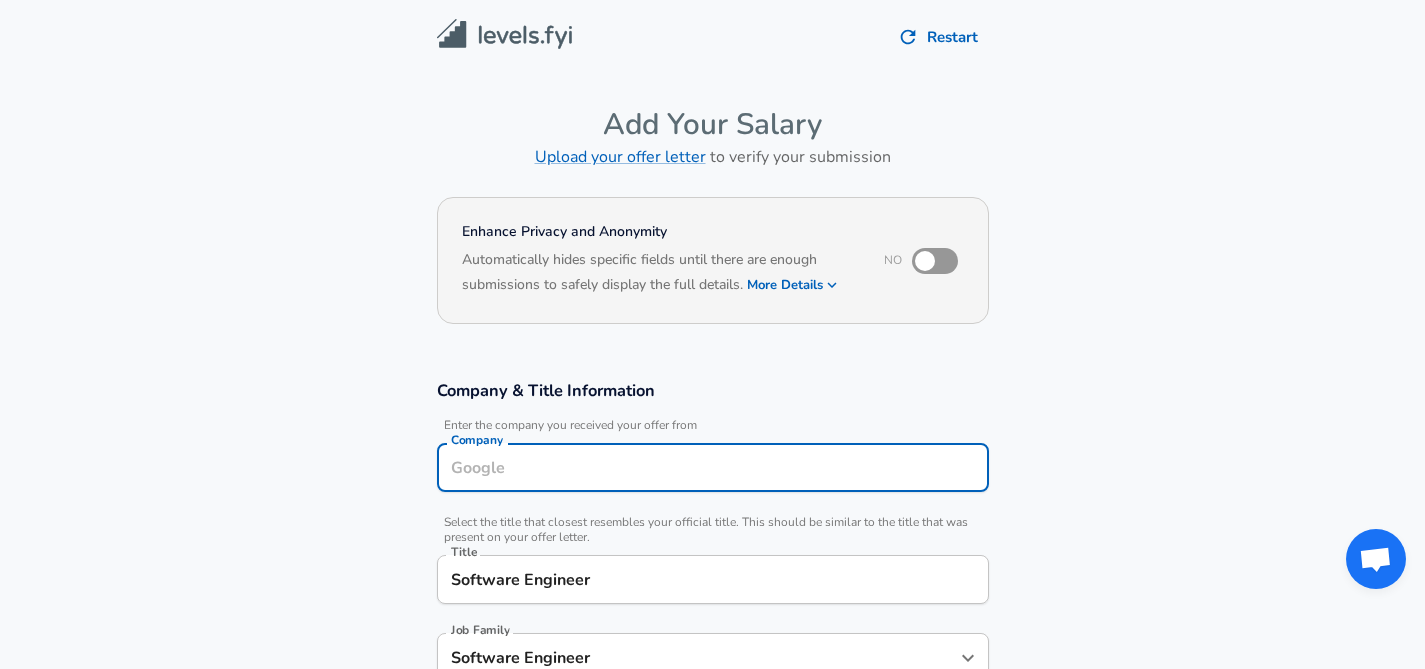 scroll, scrollTop: 20, scrollLeft: 0, axis: vertical 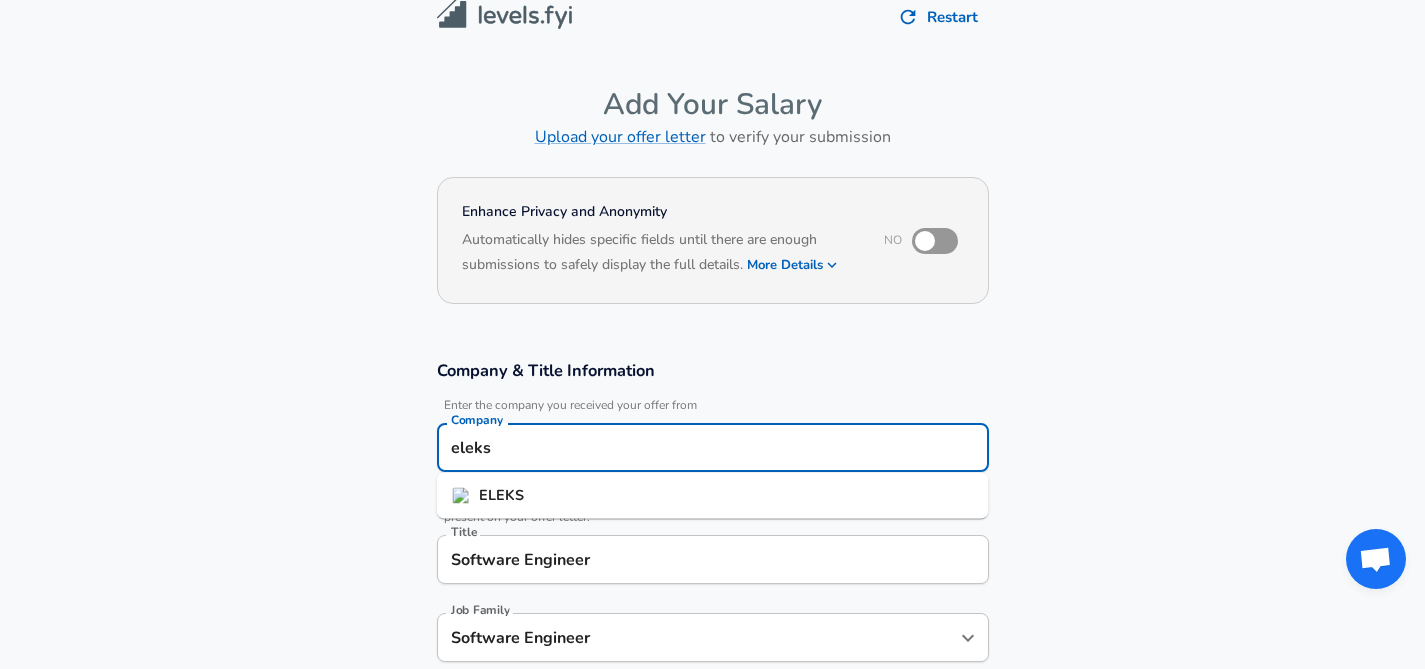 type on "eleks" 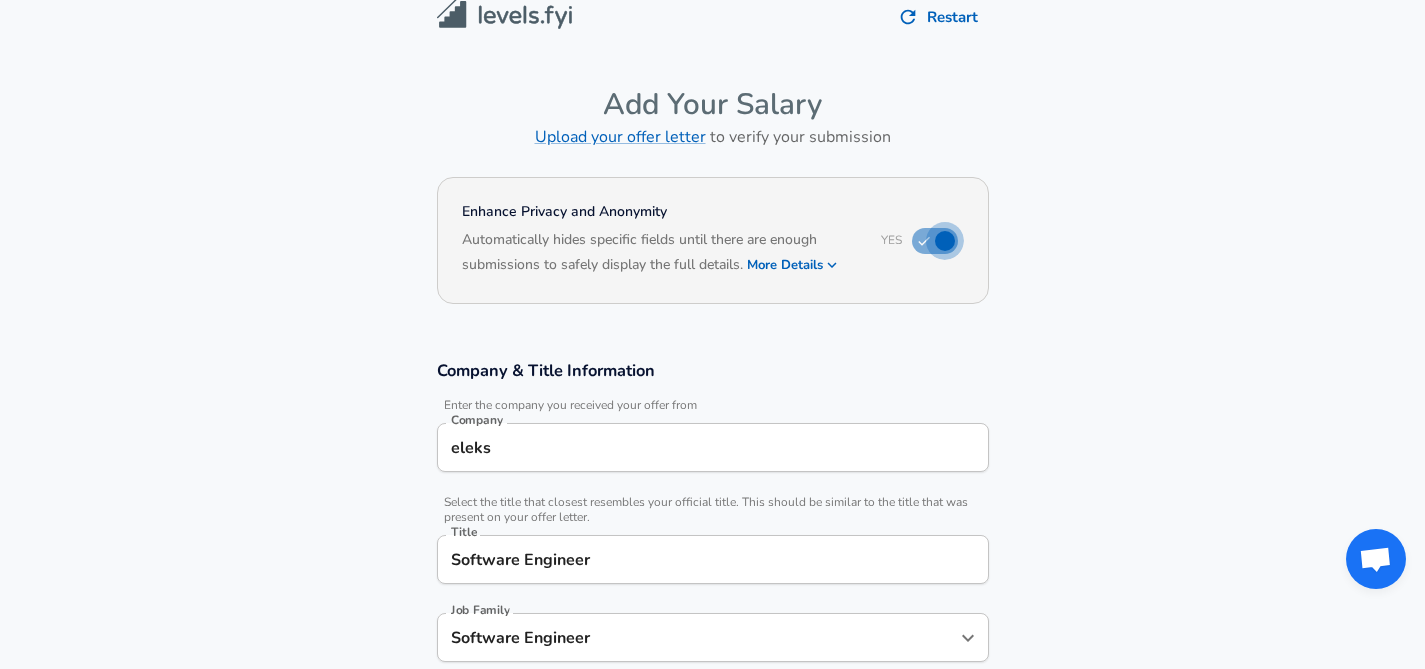 click at bounding box center [945, 241] 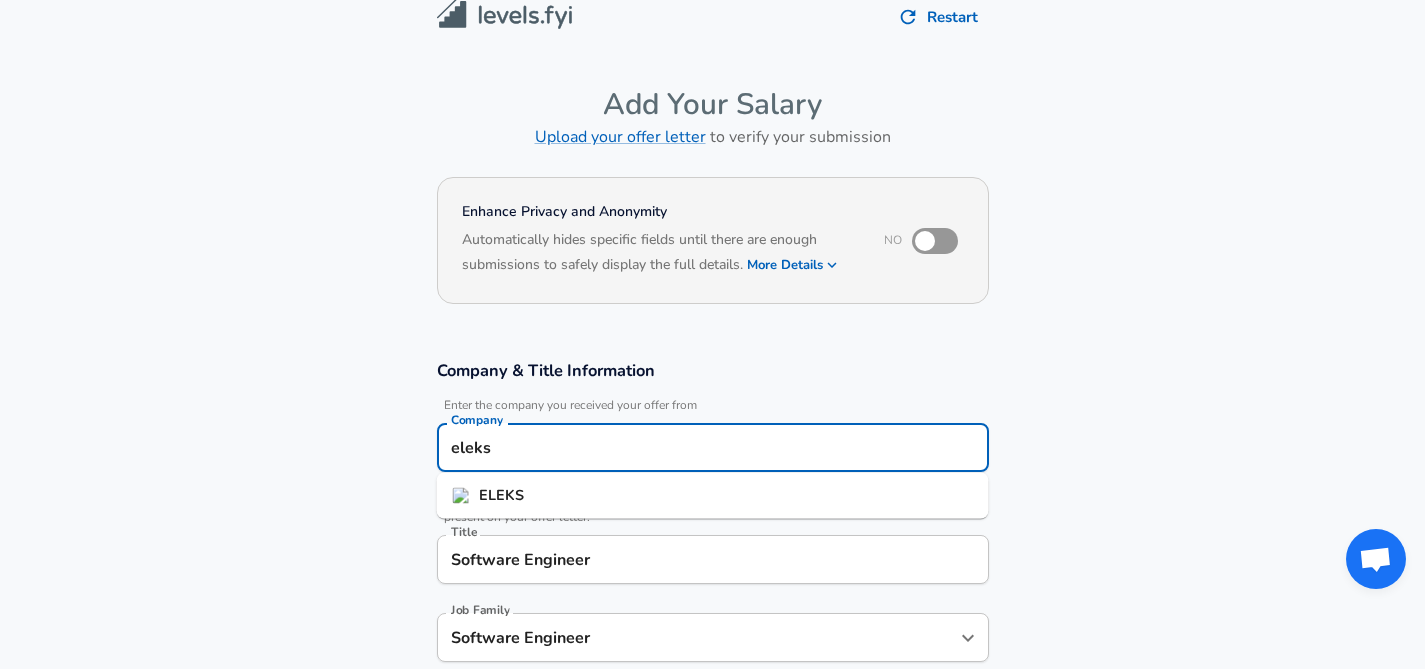 click on "eleks" at bounding box center [713, 447] 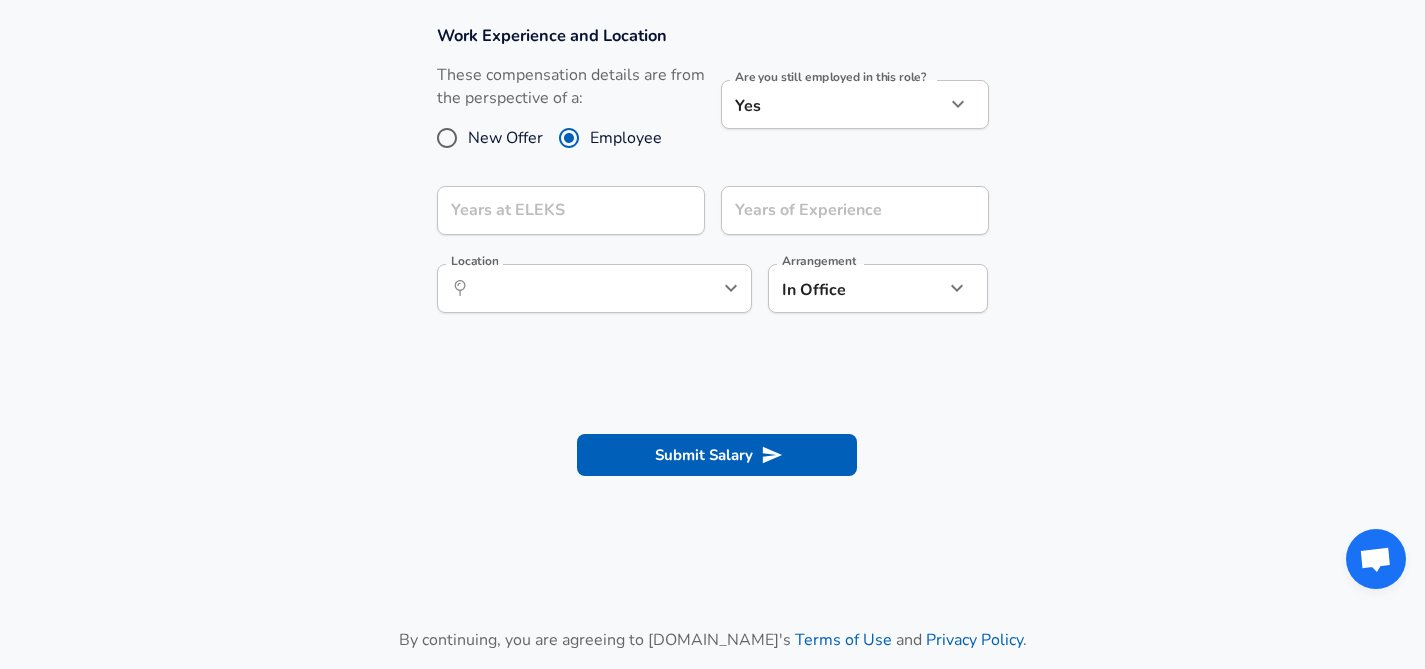 scroll, scrollTop: 848, scrollLeft: 0, axis: vertical 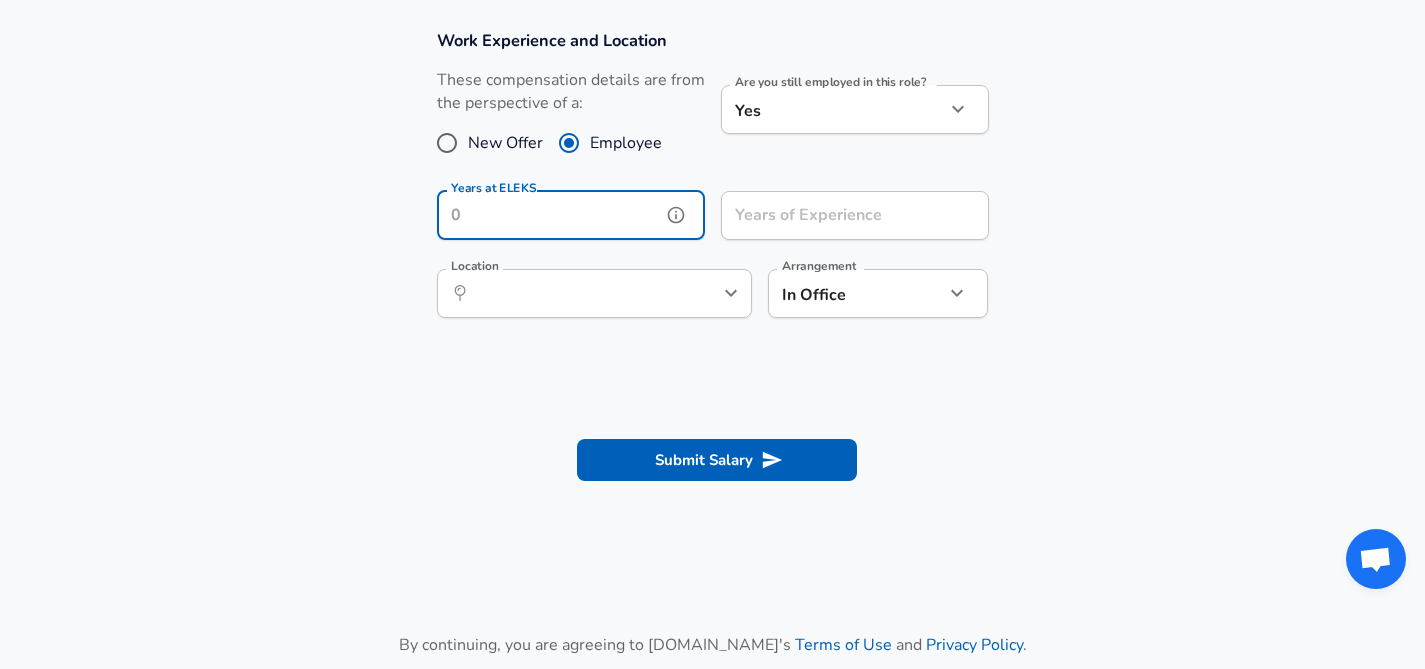 click on "Years at ELEKS" at bounding box center [549, 215] 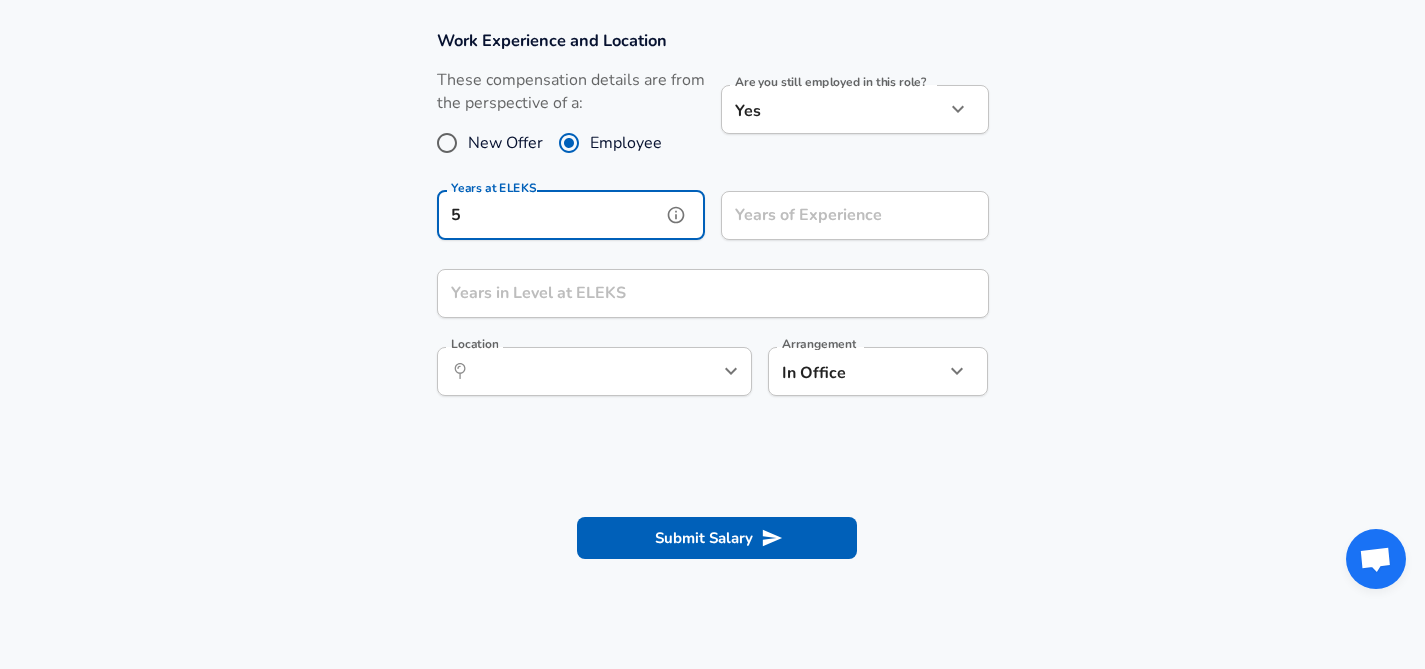 type on "5" 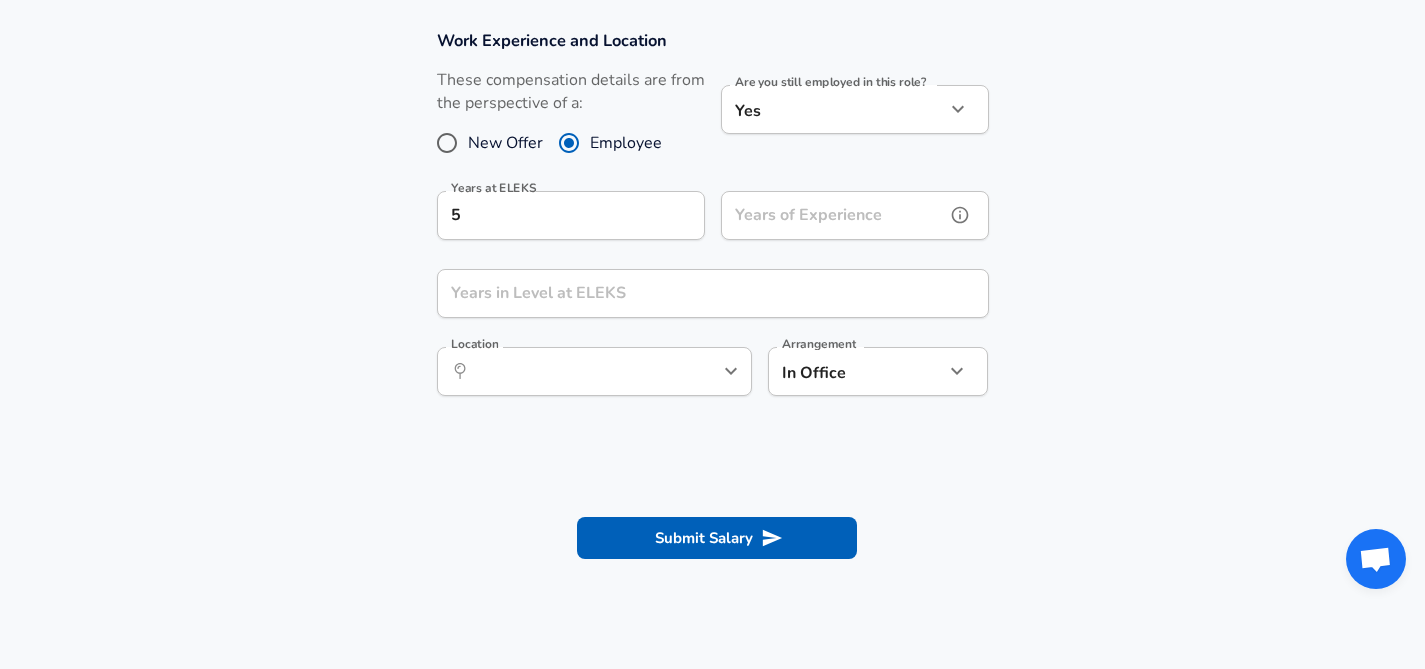 click on "Years of Experience Years of Experience" at bounding box center [855, 218] 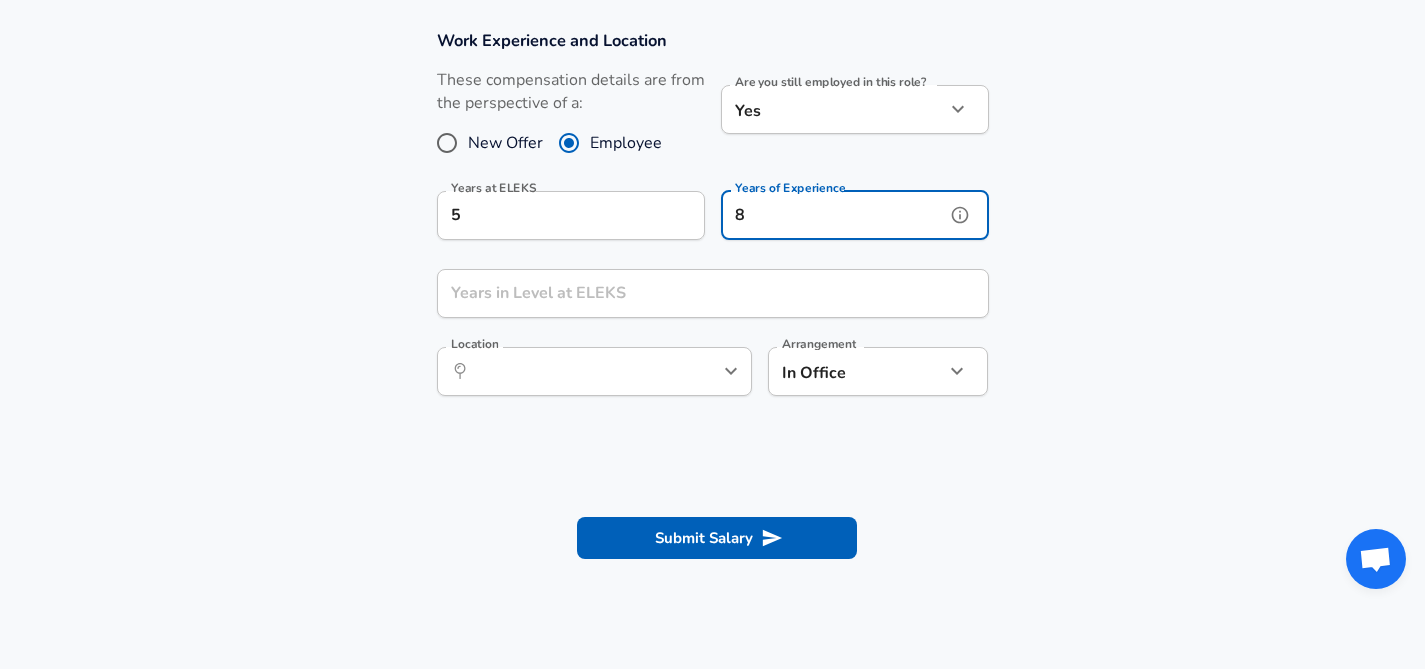 type on "8" 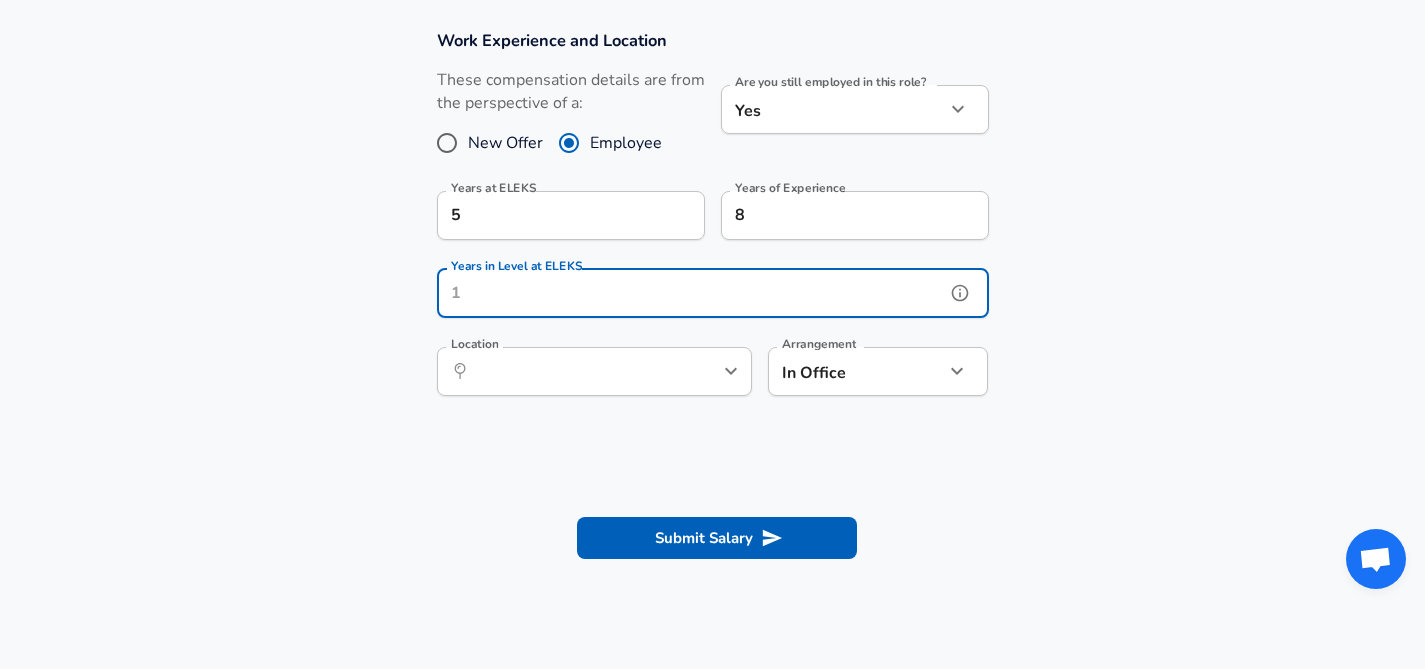 click on "Years in Level at ELEKS" at bounding box center (691, 293) 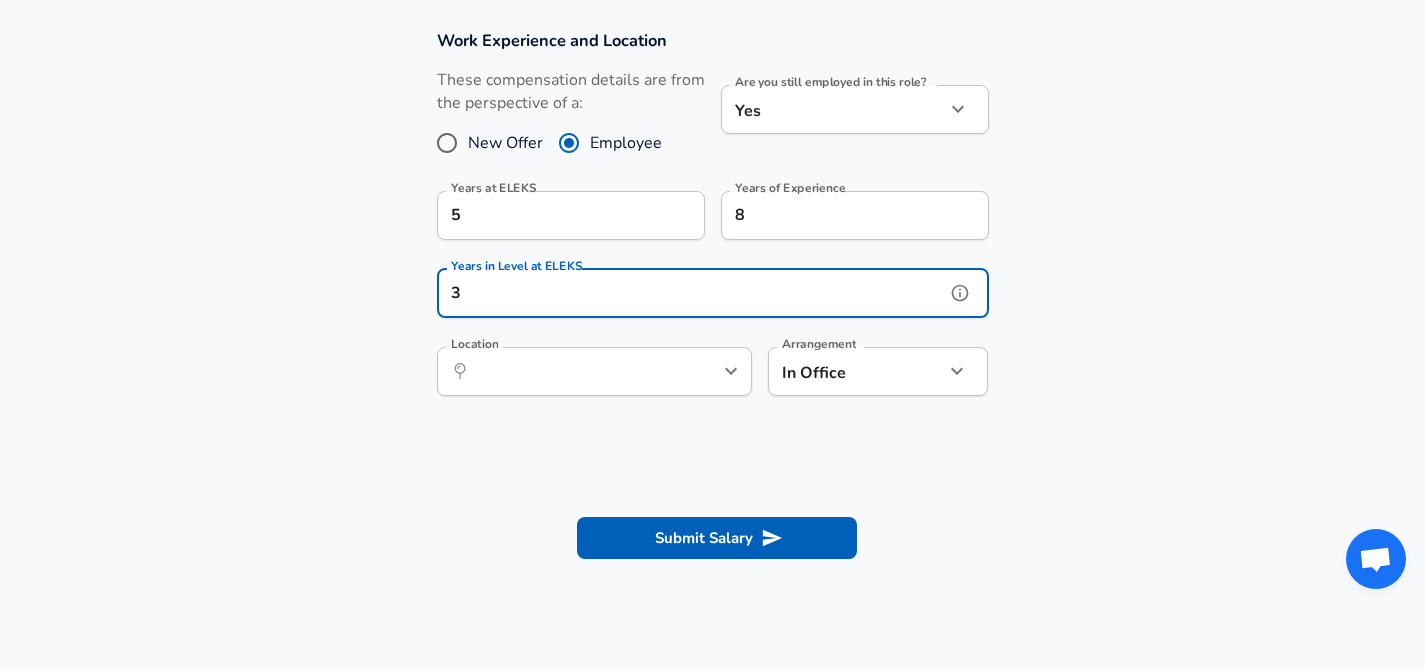 type on "3" 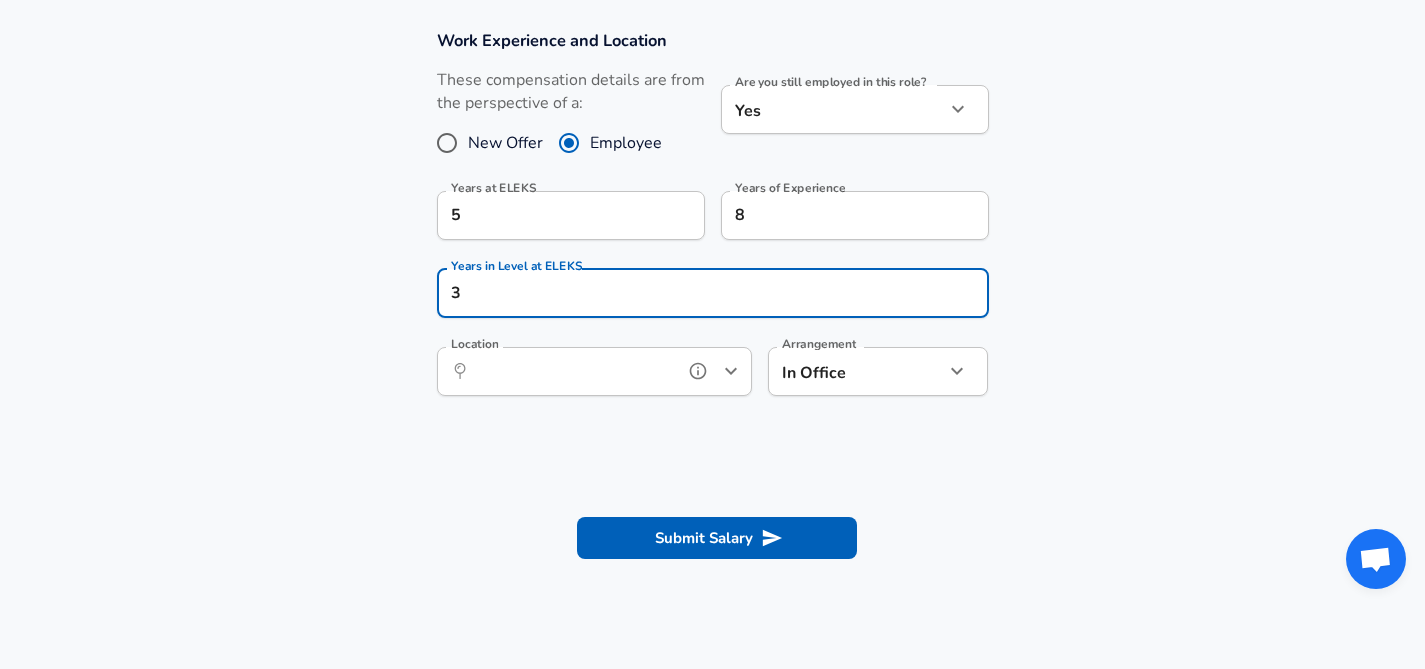click on "Location" at bounding box center [572, 371] 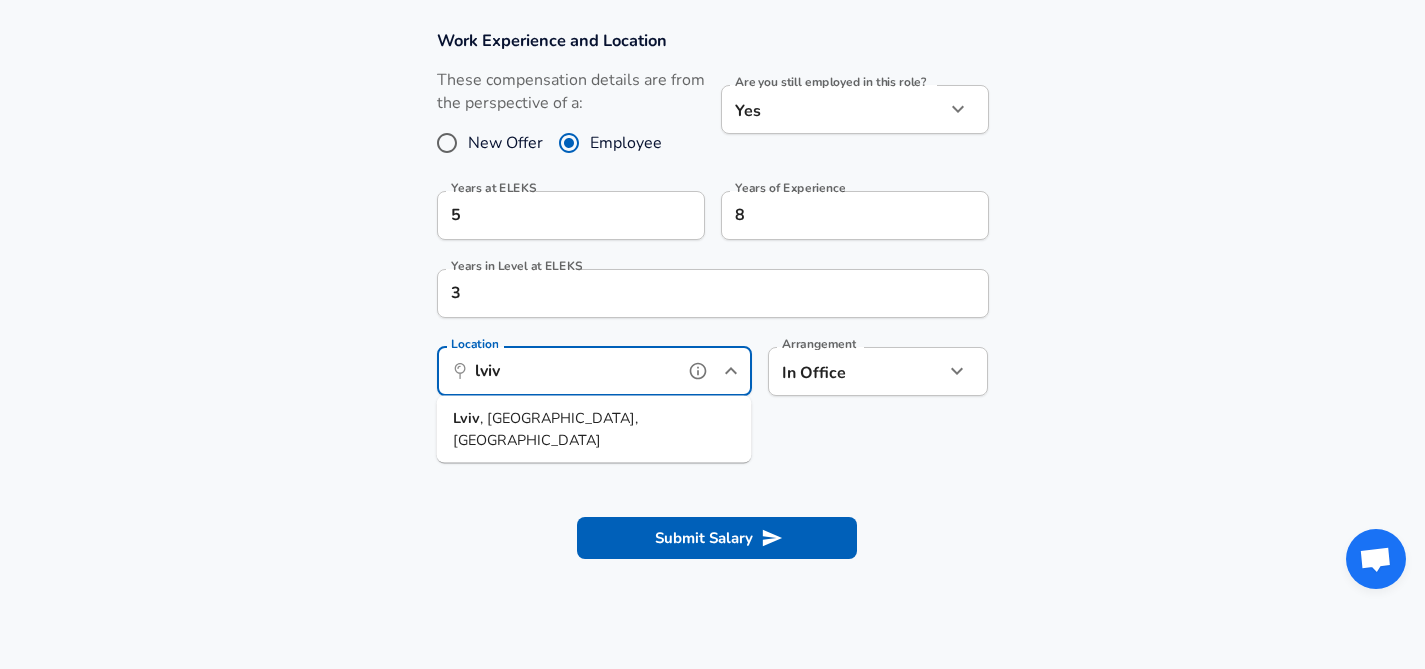 drag, startPoint x: 580, startPoint y: 418, endPoint x: 764, endPoint y: 405, distance: 184.45866 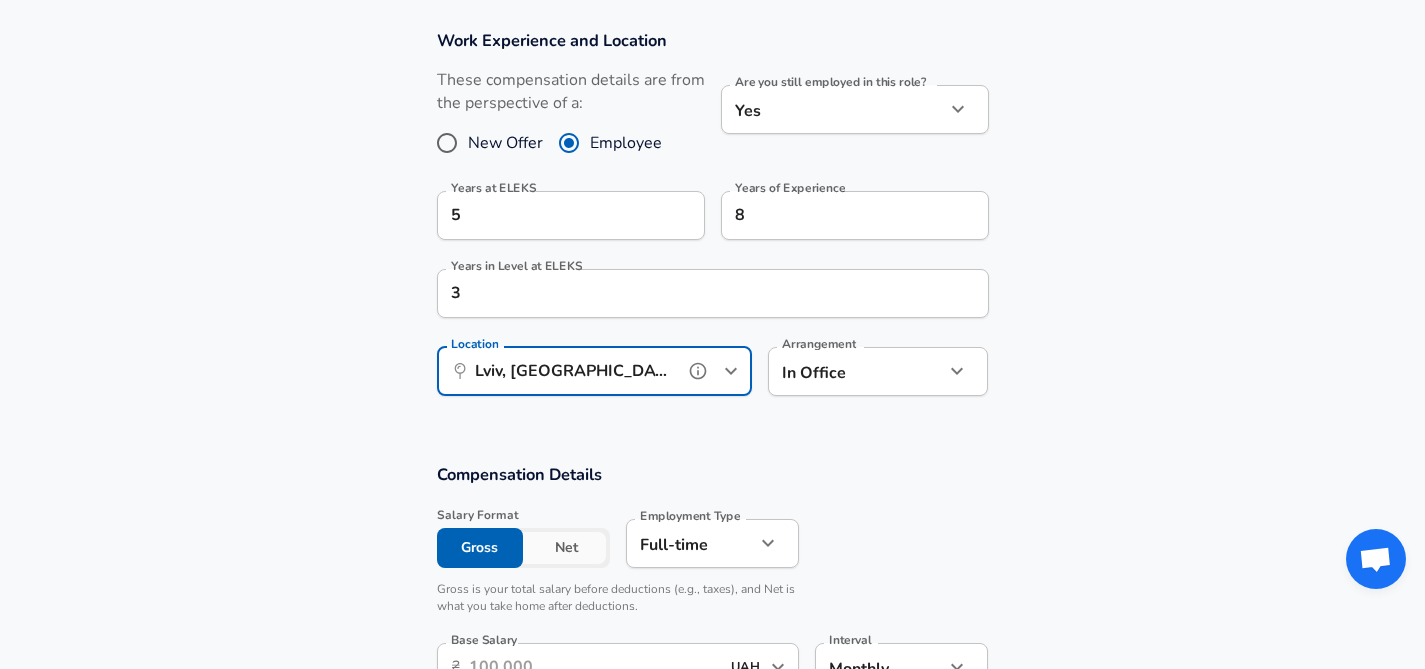 type on "Lviv, [GEOGRAPHIC_DATA], [GEOGRAPHIC_DATA]" 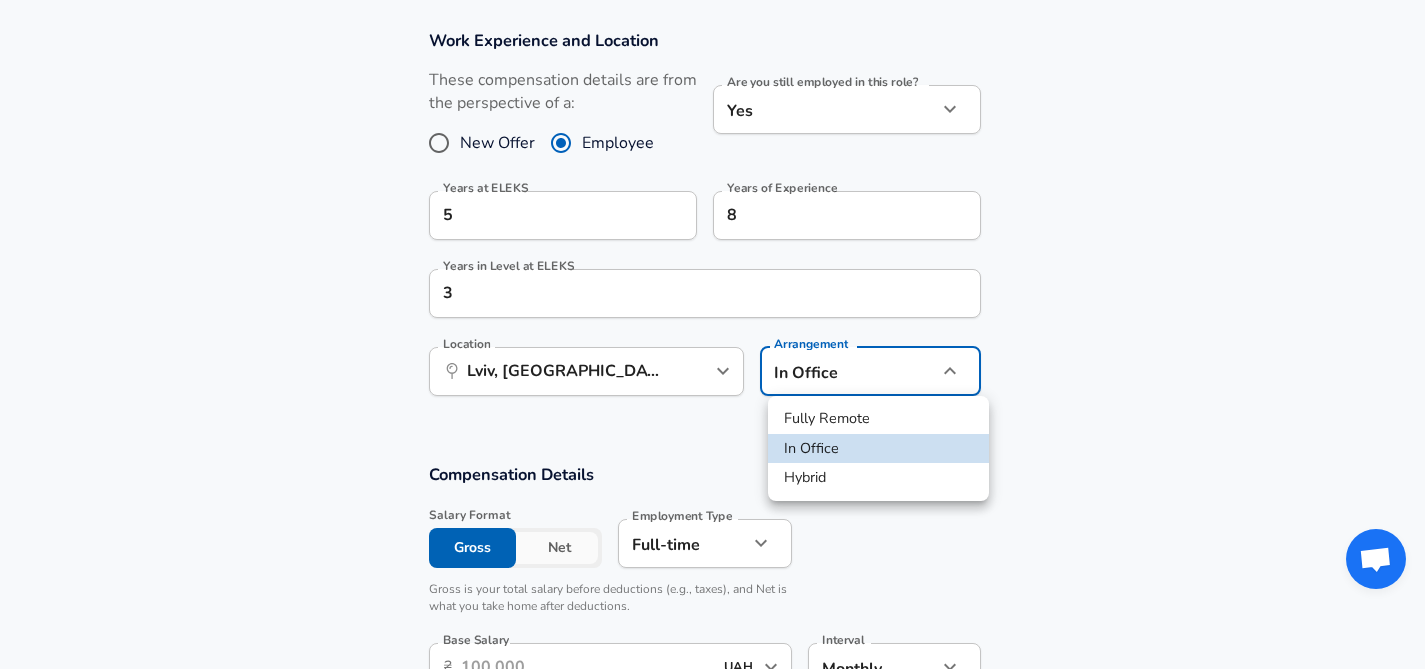 click on "Restart Add Your Salary Upload your offer letter   to verify your submission Enhance Privacy and Anonymity No Automatically hides specific fields until there are enough submissions to safely display the full details.   More Details Based on your submission and the data points that we have already collected, we will automatically hide and anonymize specific fields if there aren't enough data points to remain sufficiently anonymous. Company & Title Information   Enter the company you received your offer from Company ELEKS Company   Select the title that closest resembles your official title. This should be similar to the title that was present on your offer letter. Title Software Engineer Title Job Family Software Engineer Job Family   Select a Specialization that best fits your role. If you can't find one, select 'Other' to enter a custom specialization Select Specialization API Development (Back-End) API Development (Back-End) Select Specialization   Level Senior Level Work Experience and Location New Offer 5" at bounding box center (712, -514) 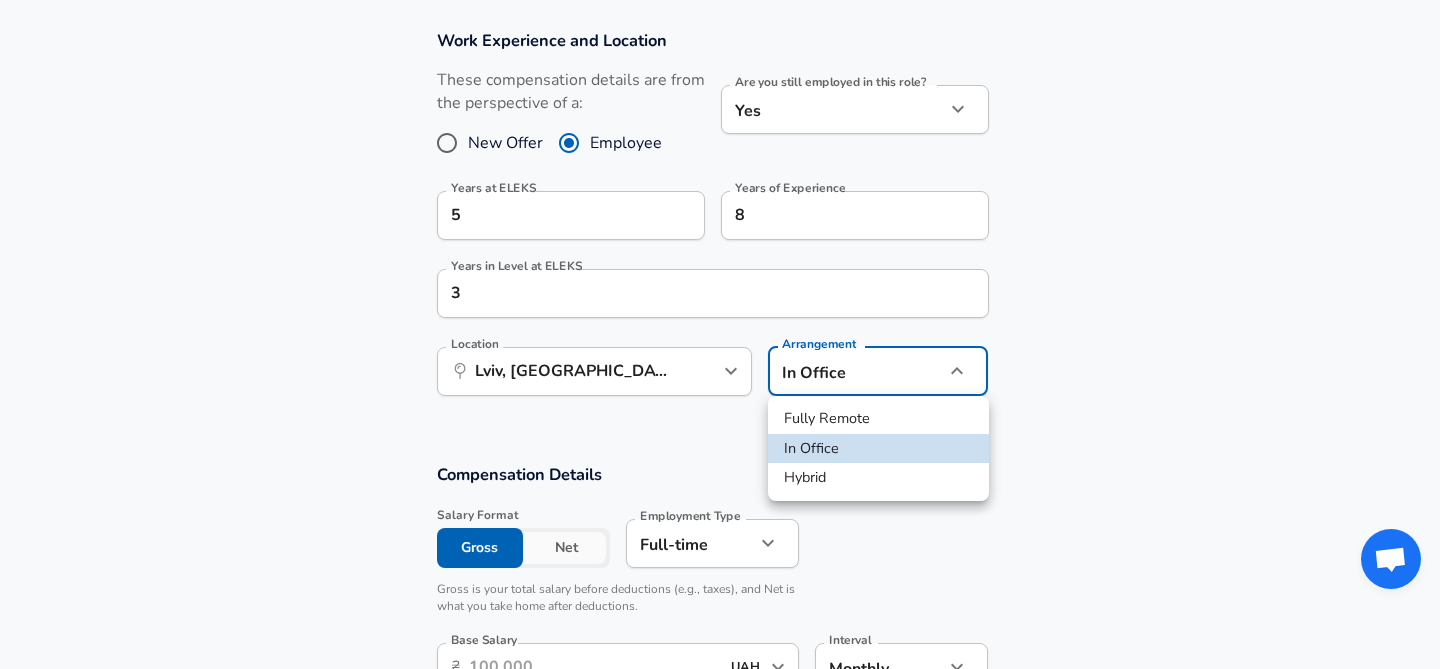 click on "Fully Remote" at bounding box center [878, 419] 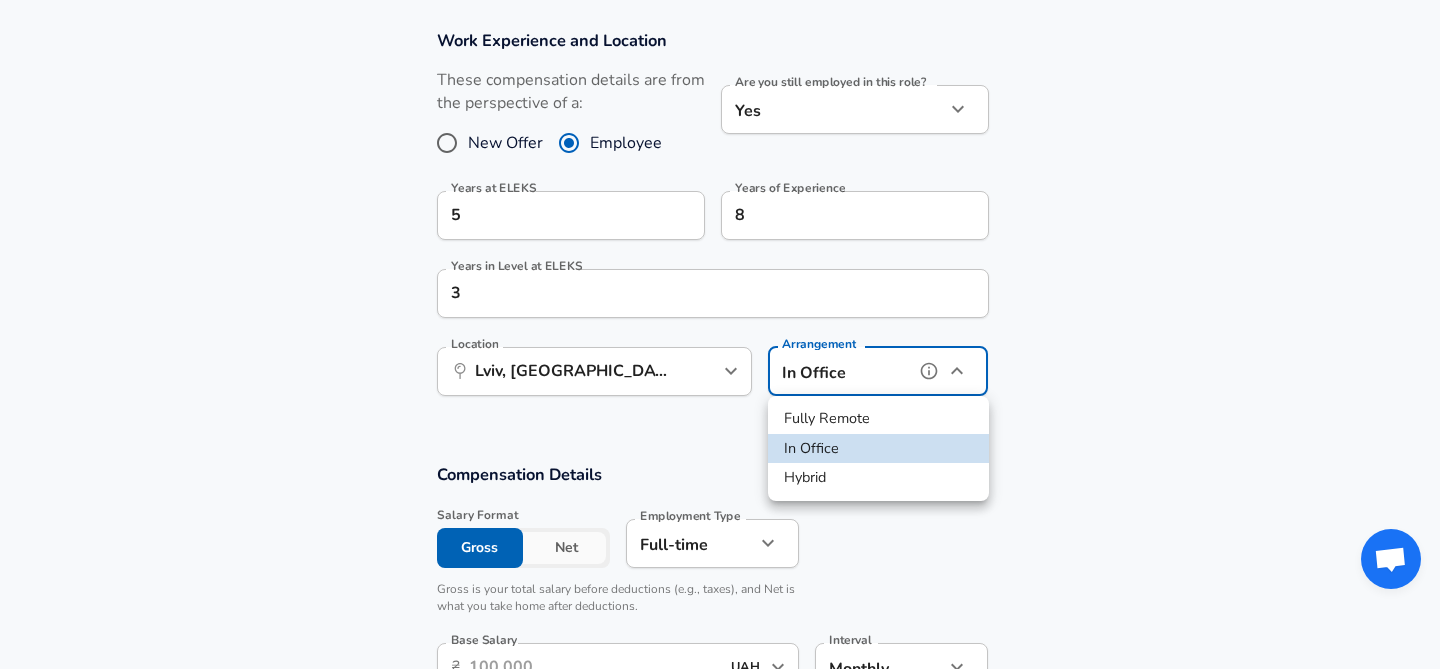 type on "remote" 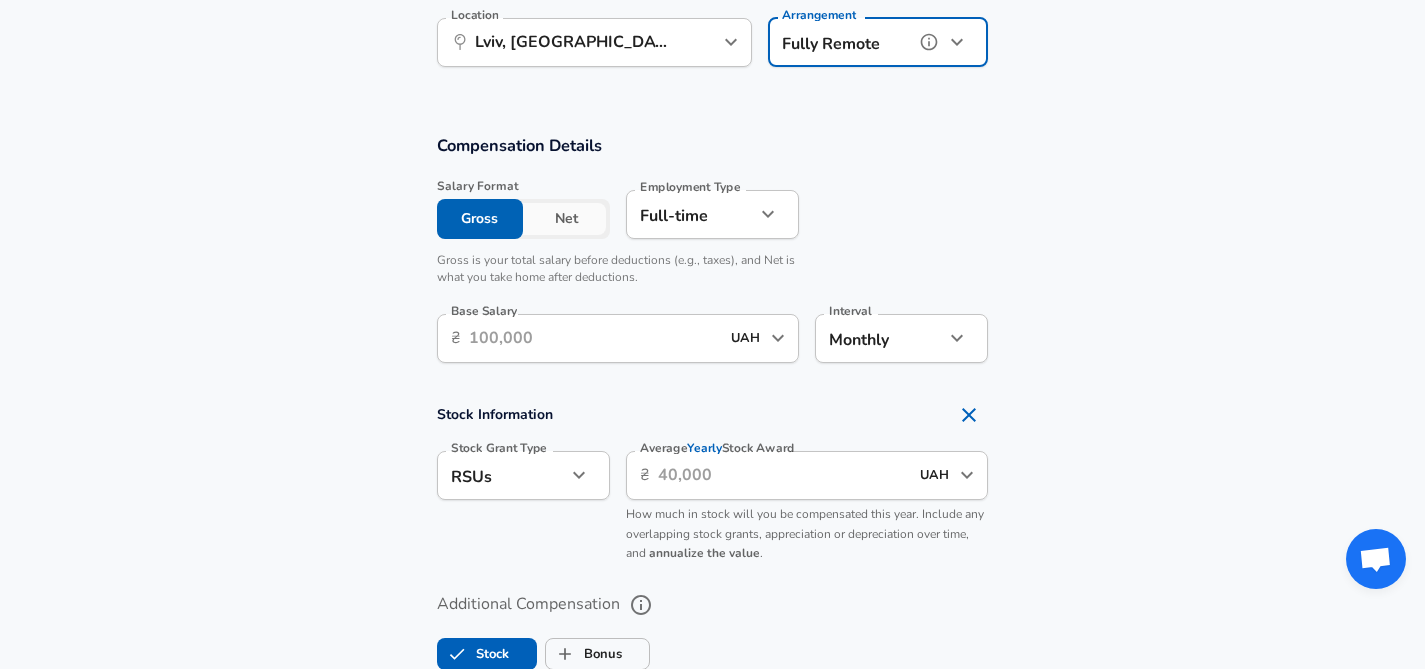 scroll, scrollTop: 1201, scrollLeft: 0, axis: vertical 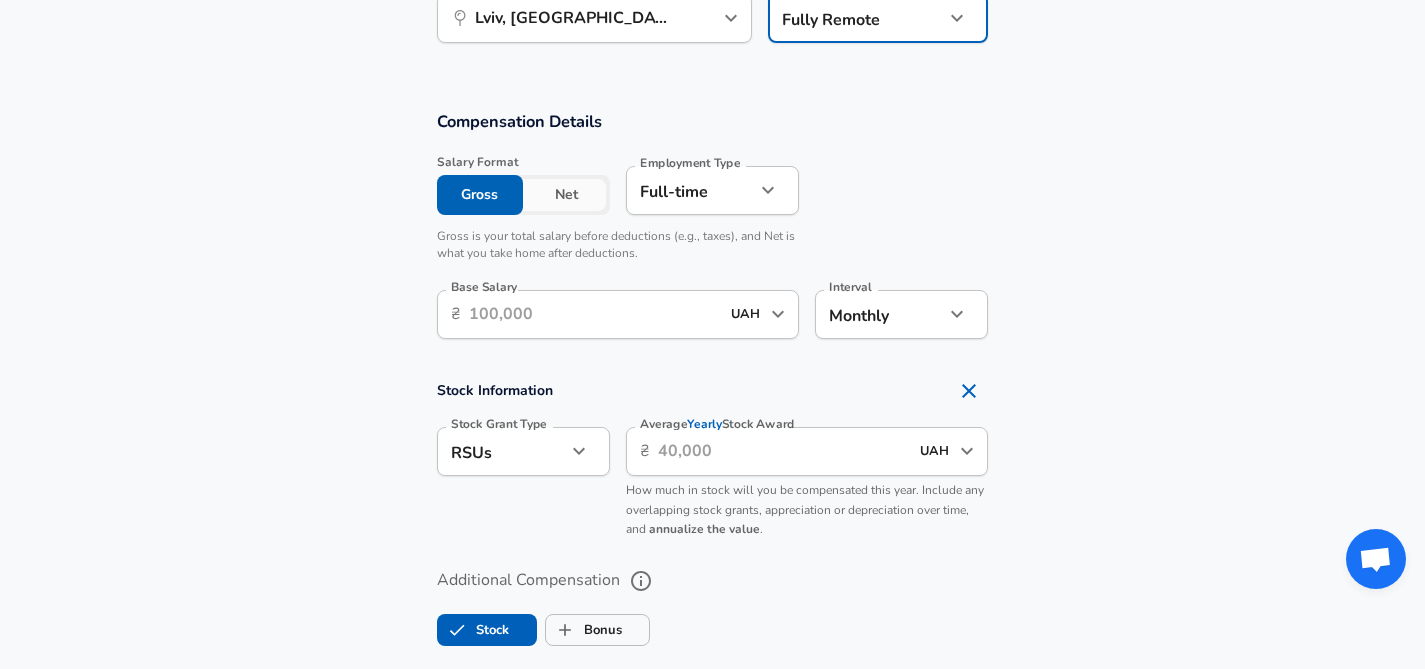 click on "Base Salary" at bounding box center (594, 314) 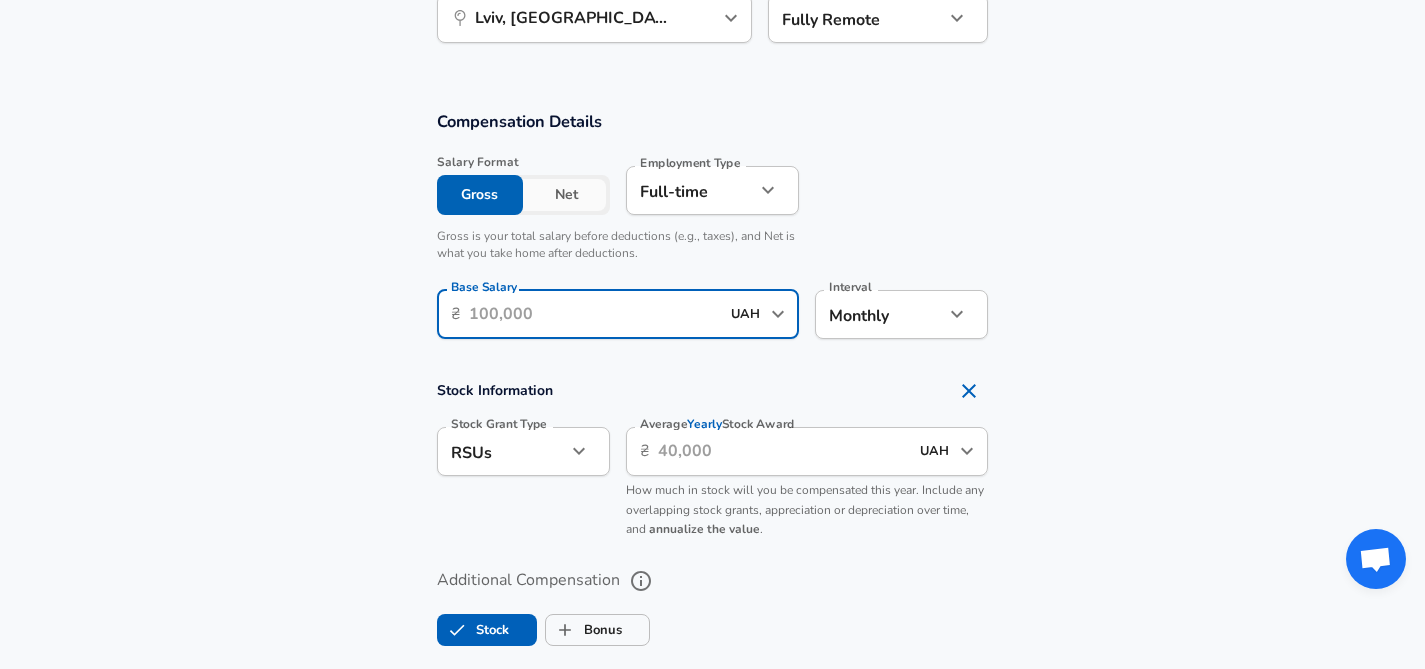 click 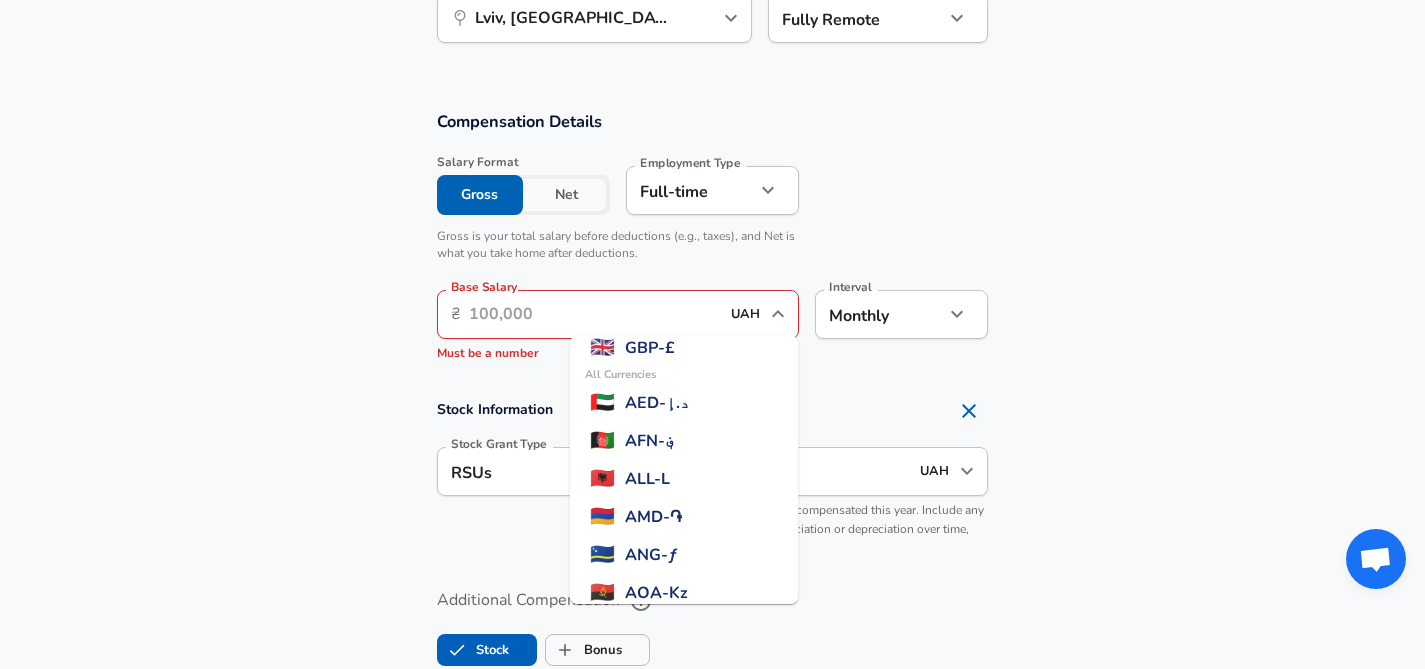 scroll, scrollTop: 0, scrollLeft: 0, axis: both 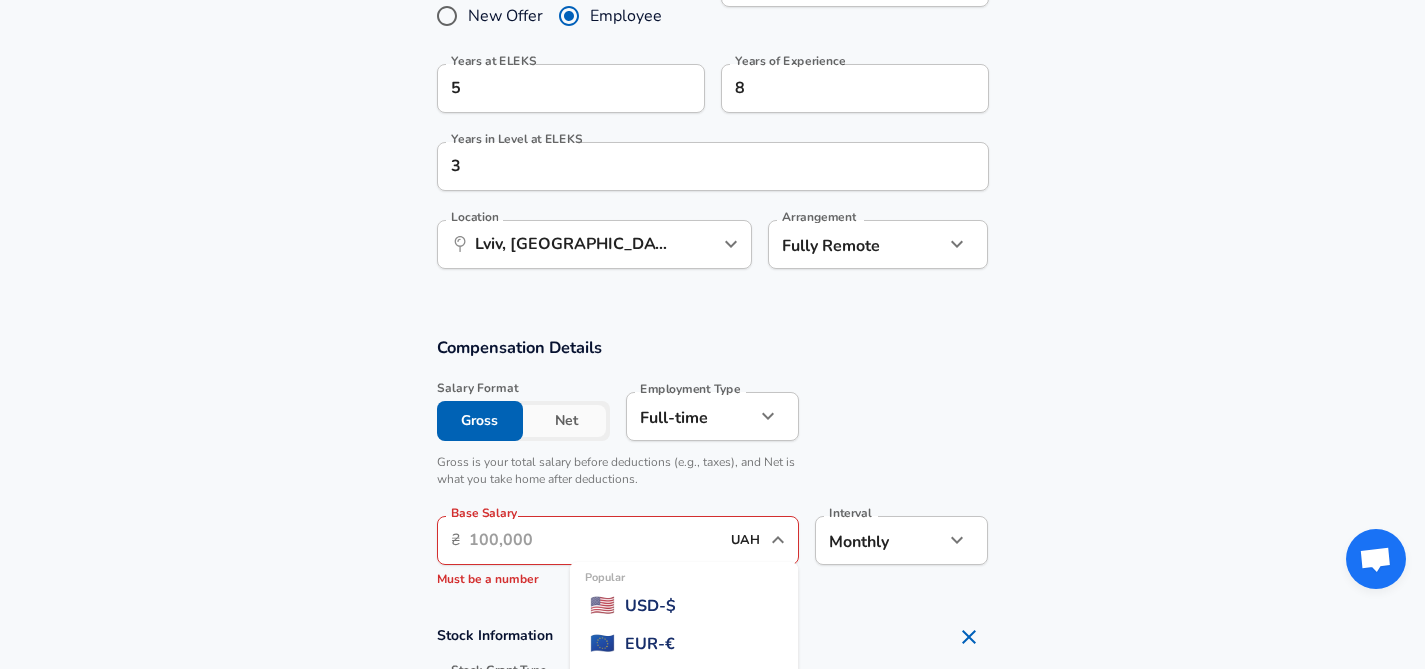 click on "Employment Type" at bounding box center (690, 389) 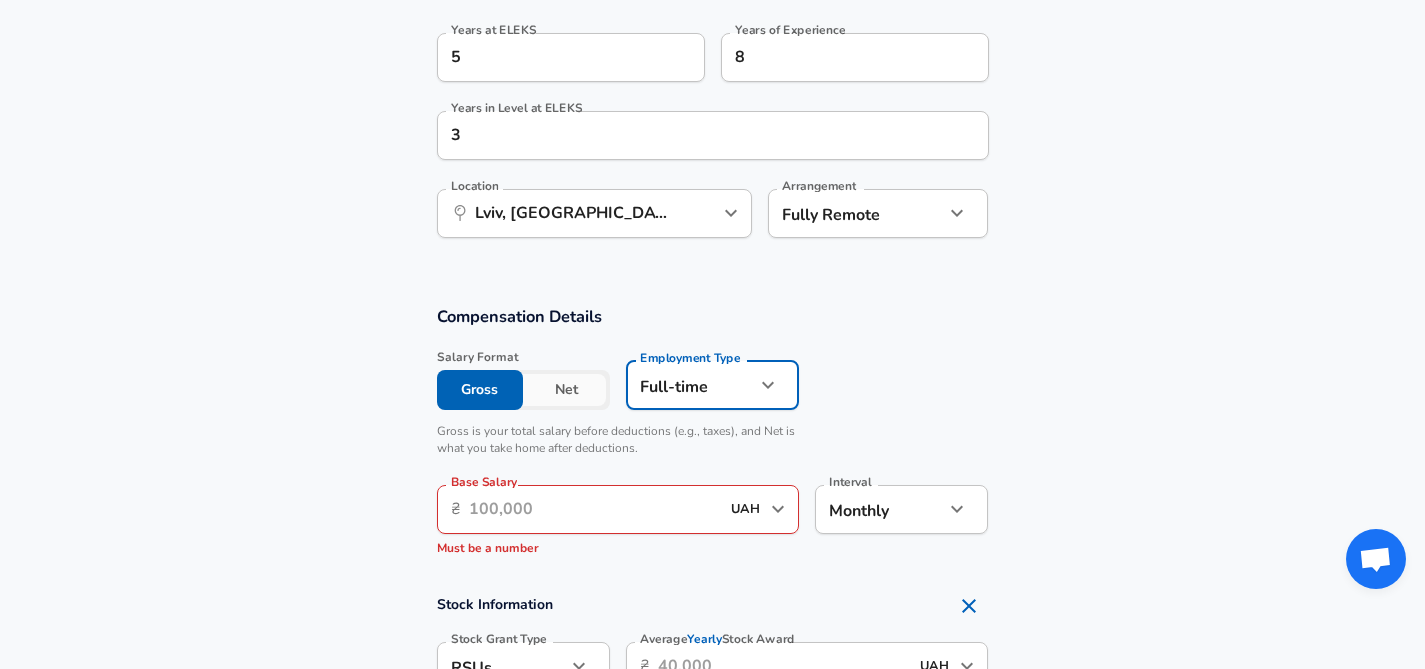 scroll, scrollTop: 1010, scrollLeft: 0, axis: vertical 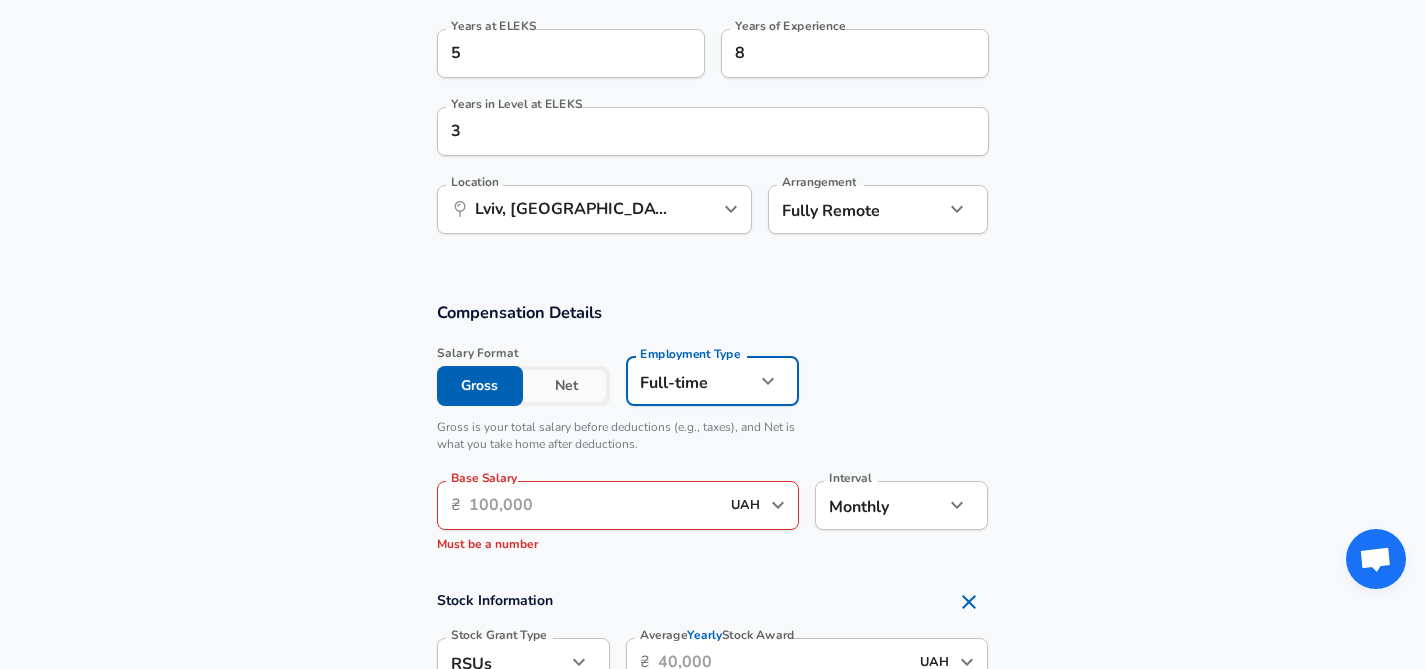 click 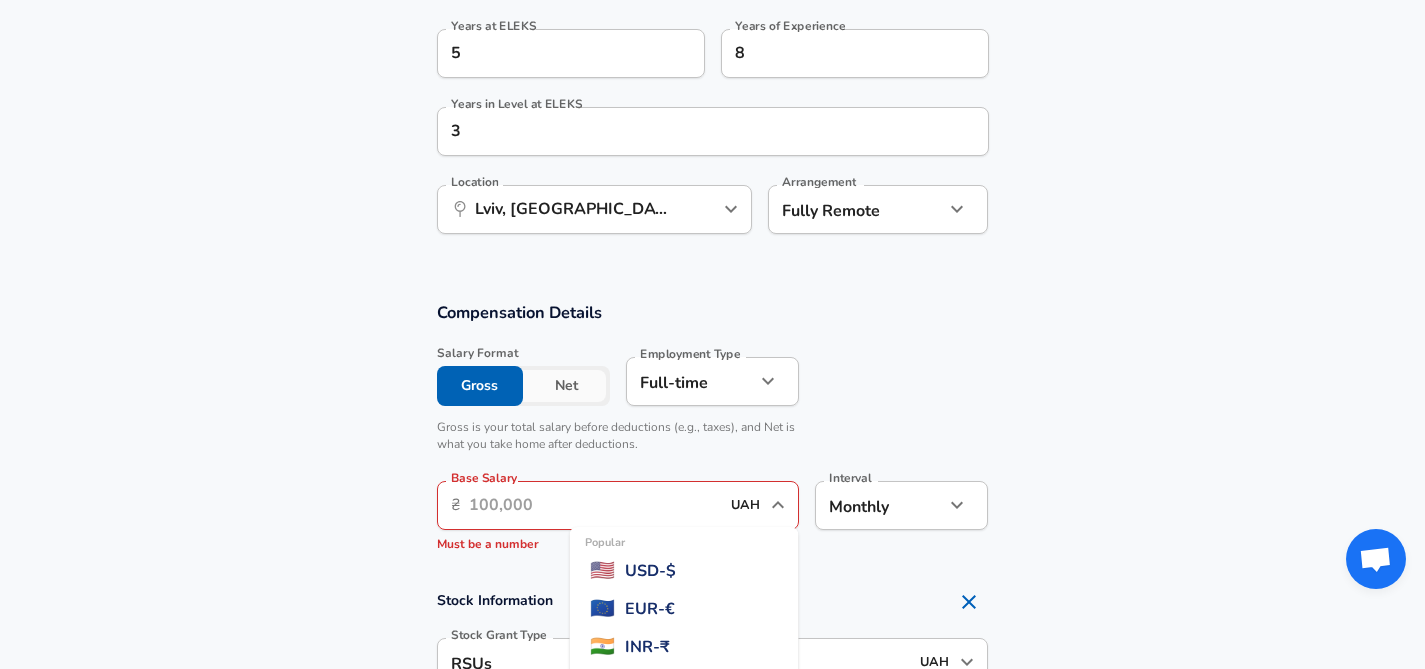 scroll, scrollTop: 5316, scrollLeft: 0, axis: vertical 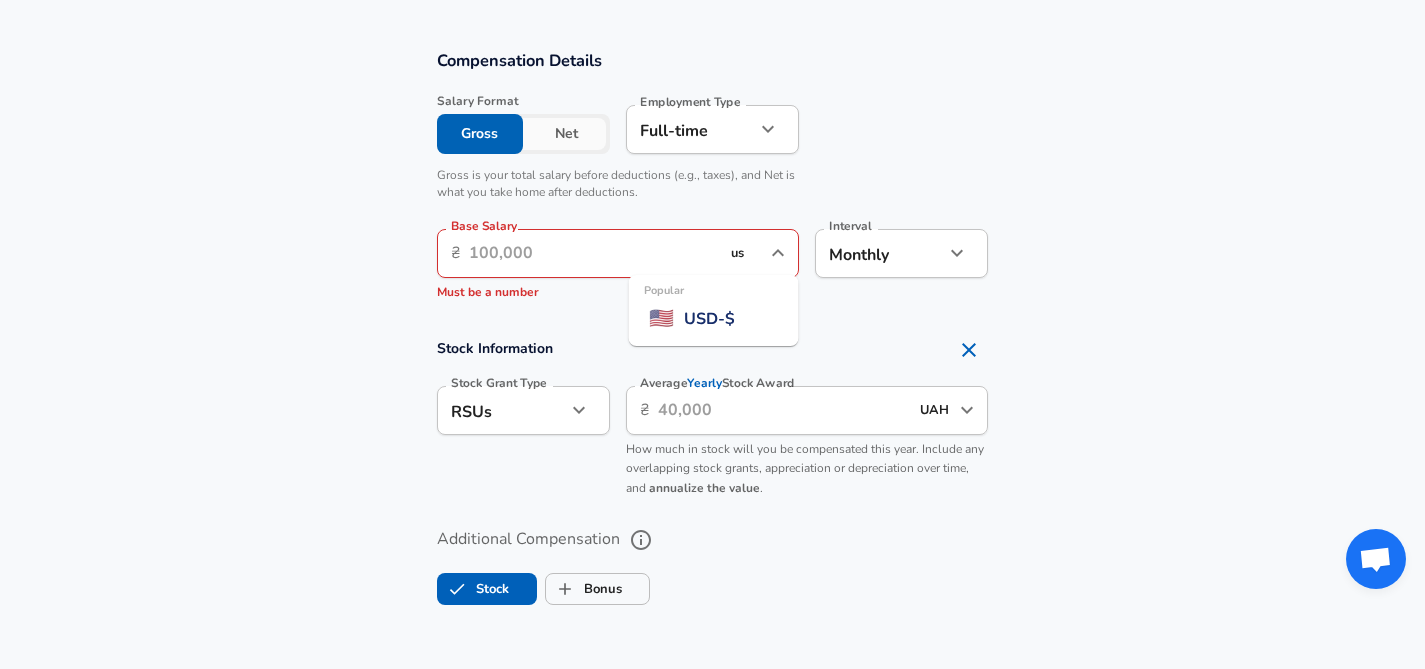 click on "USD  -  $" at bounding box center (709, 319) 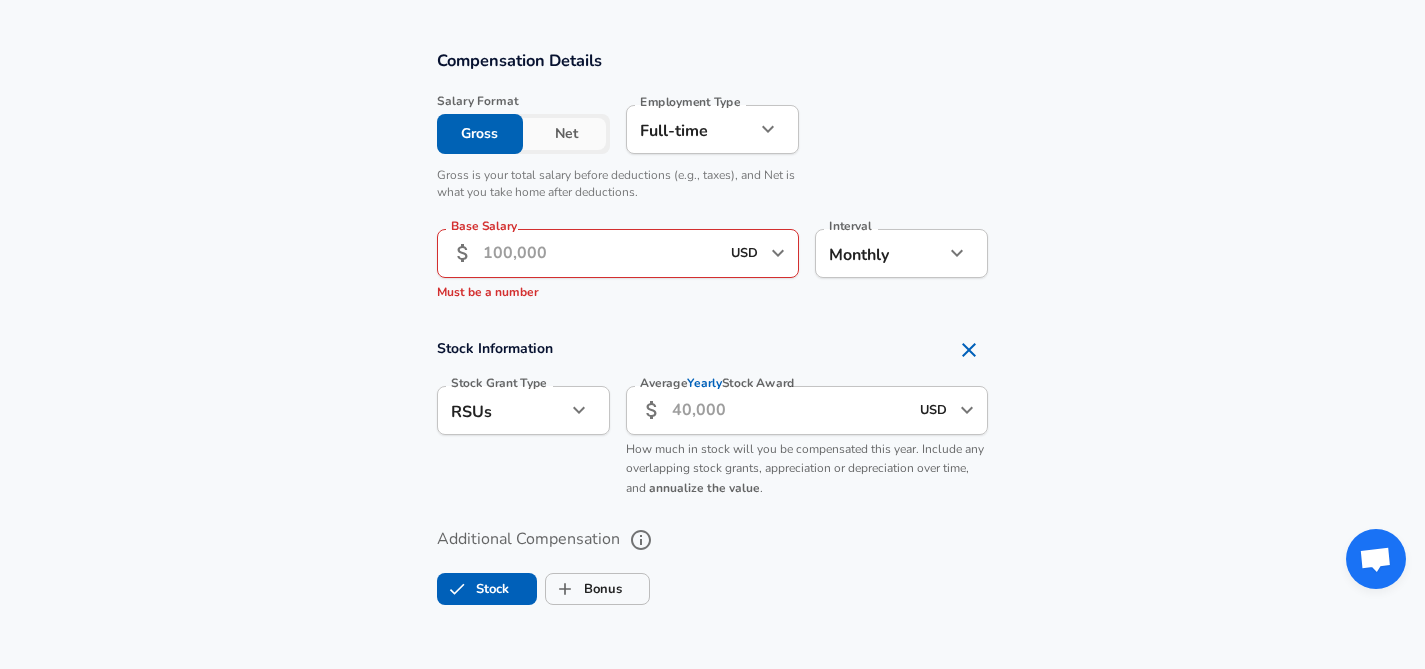 type on "USD" 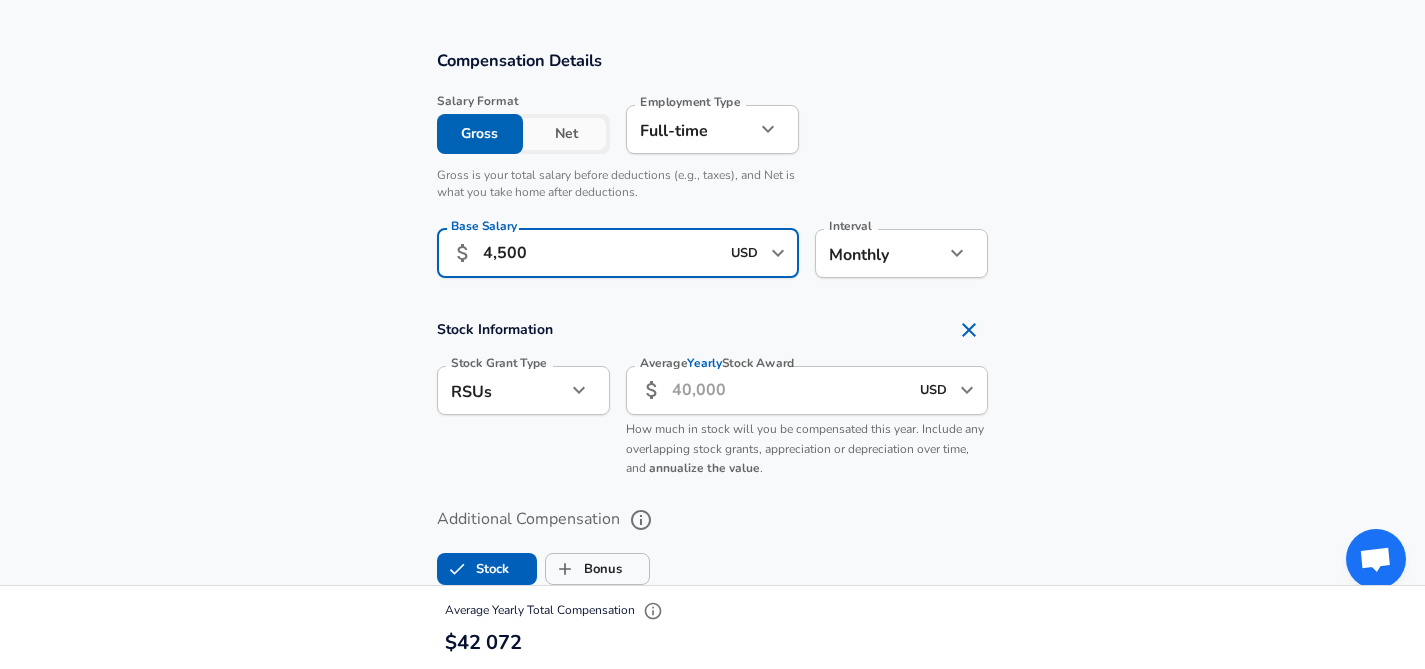 type on "4,500" 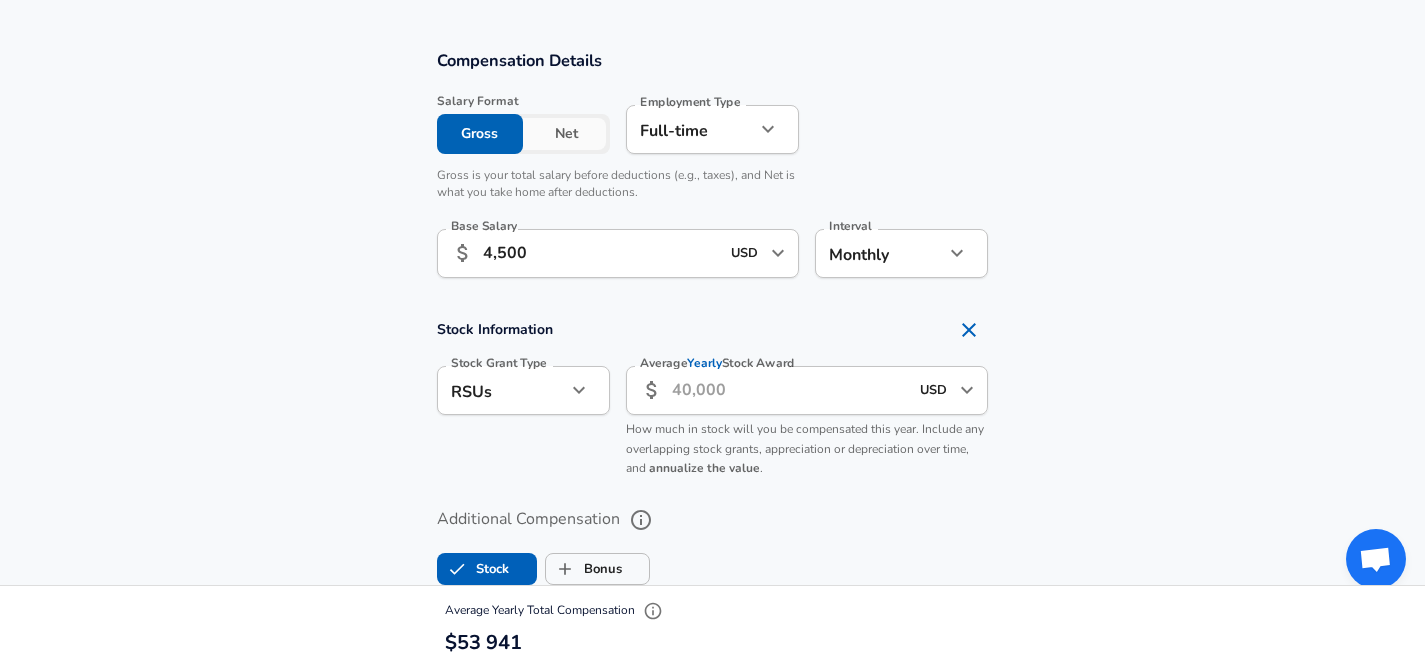 click on "Restart Add Your Salary Upload your offer letter   to verify your submission Enhance Privacy and Anonymity No Automatically hides specific fields until there are enough submissions to safely display the full details.   More Details Based on your submission and the data points that we have already collected, we will automatically hide and anonymize specific fields if there aren't enough data points to remain sufficiently anonymous. Company & Title Information   Enter the company you received your offer from Company ELEKS Company   Select the title that closest resembles your official title. This should be similar to the title that was present on your offer letter. Title Software Engineer Title Job Family Software Engineer Job Family   Select a Specialization that best fits your role. If you can't find one, select 'Other' to enter a custom specialization Select Specialization API Development (Back-End) API Development (Back-End) Select Specialization   Level Senior Level Work Experience and Location New Offer 5" at bounding box center [712, -928] 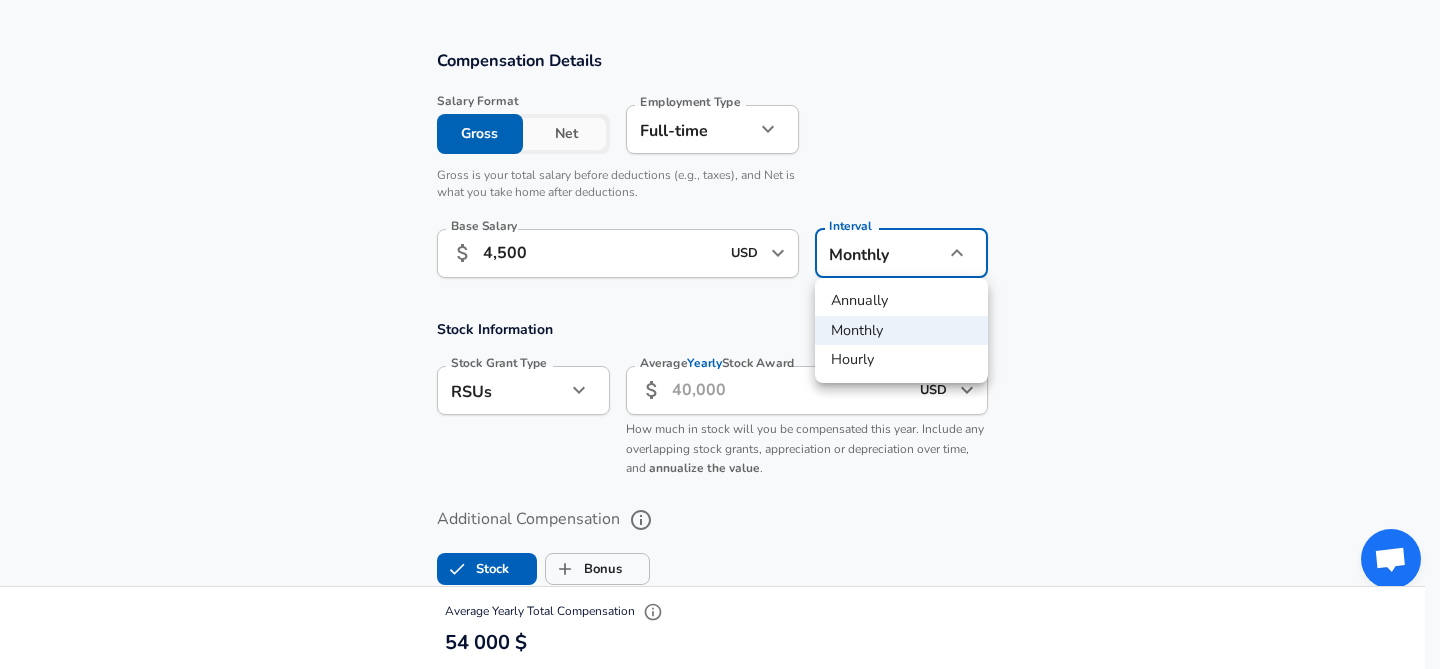click on "Monthly" at bounding box center (901, 331) 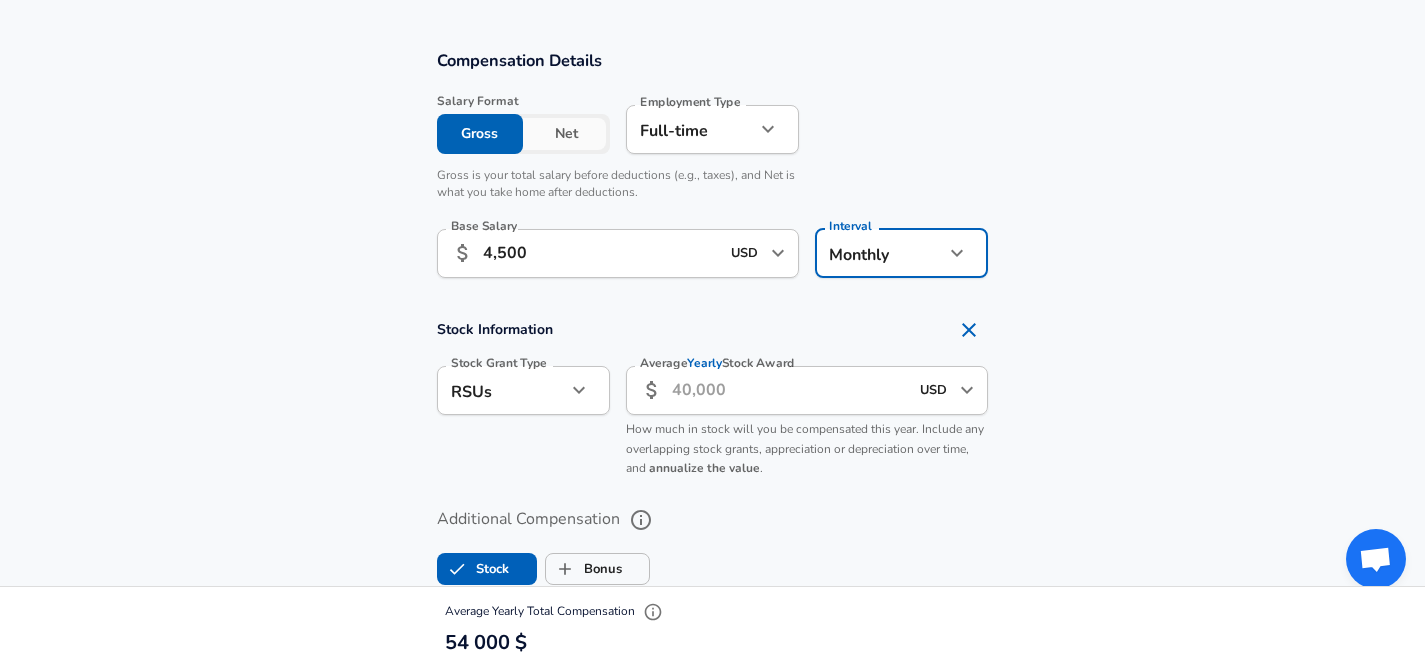 click on "Average  Yearly  Stock Award" at bounding box center [790, 390] 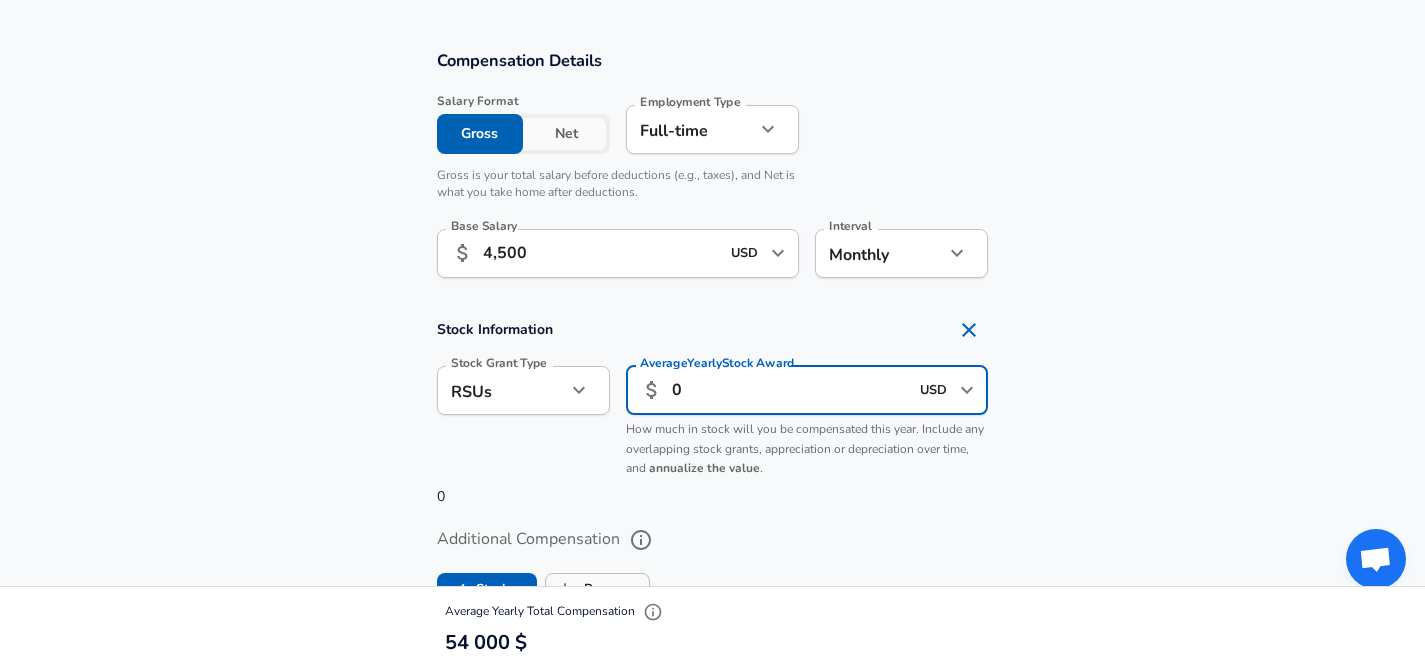 type on "0" 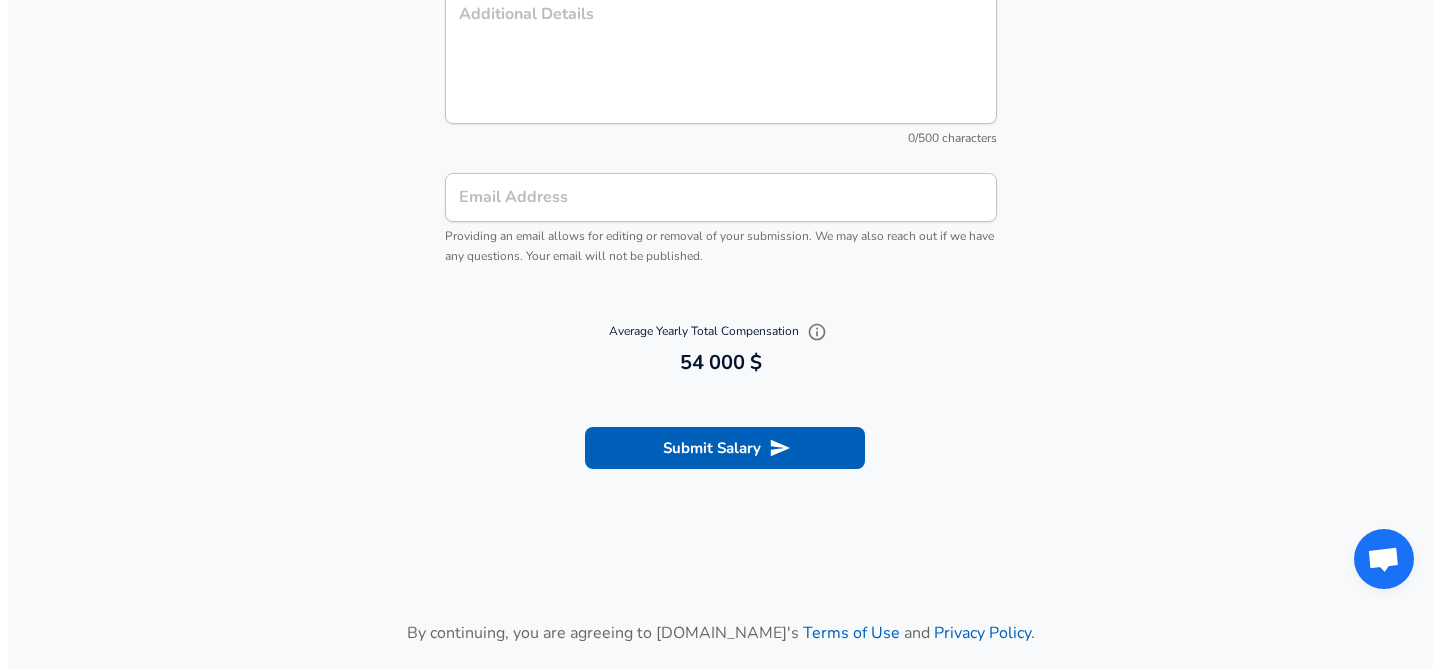 scroll, scrollTop: 2374, scrollLeft: 0, axis: vertical 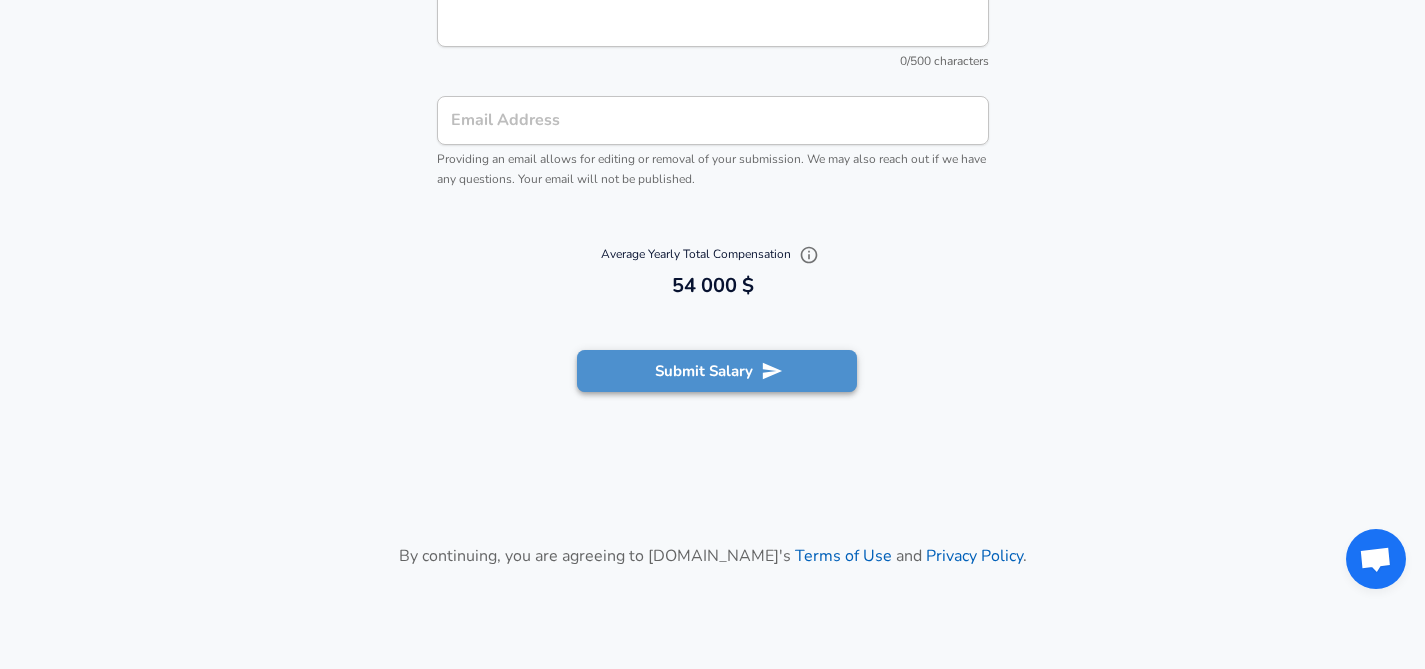 click on "Submit Salary" at bounding box center [717, 371] 